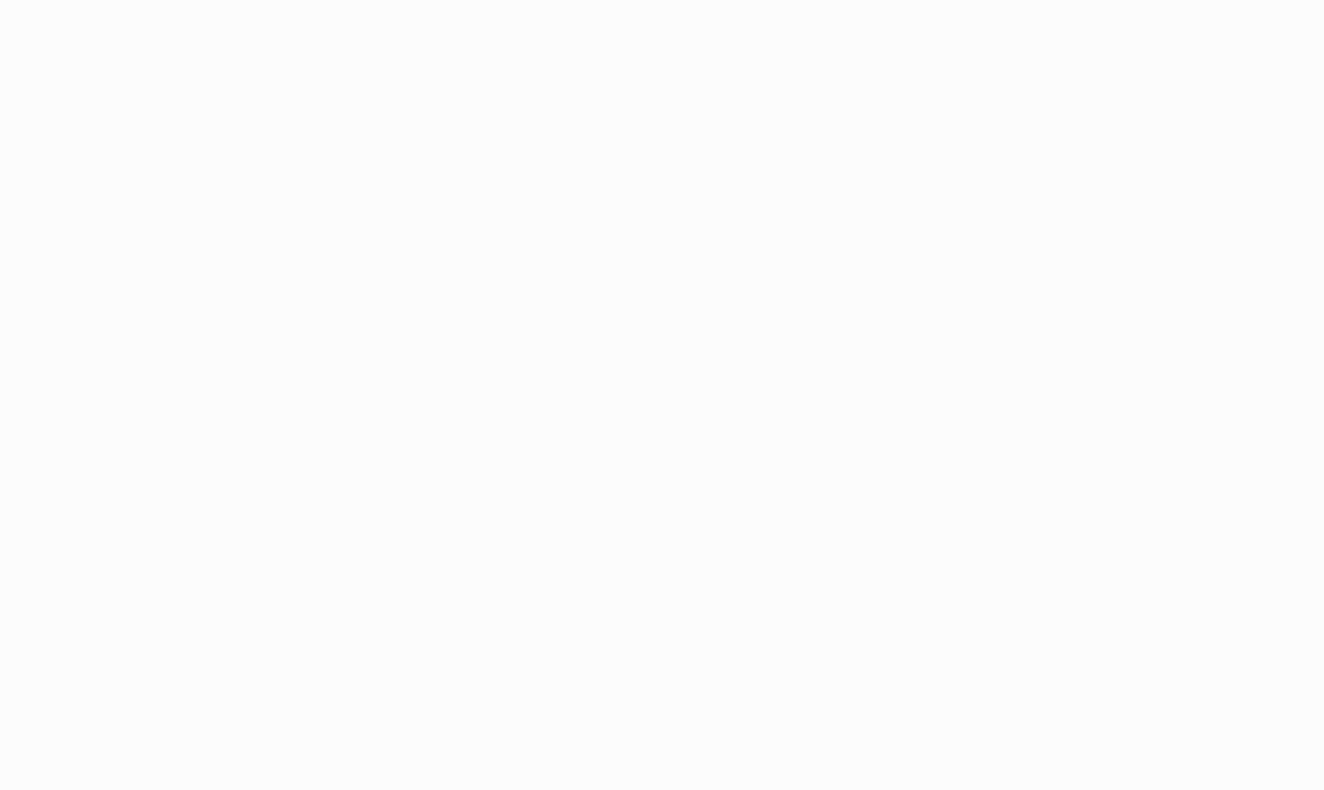 scroll, scrollTop: 0, scrollLeft: 0, axis: both 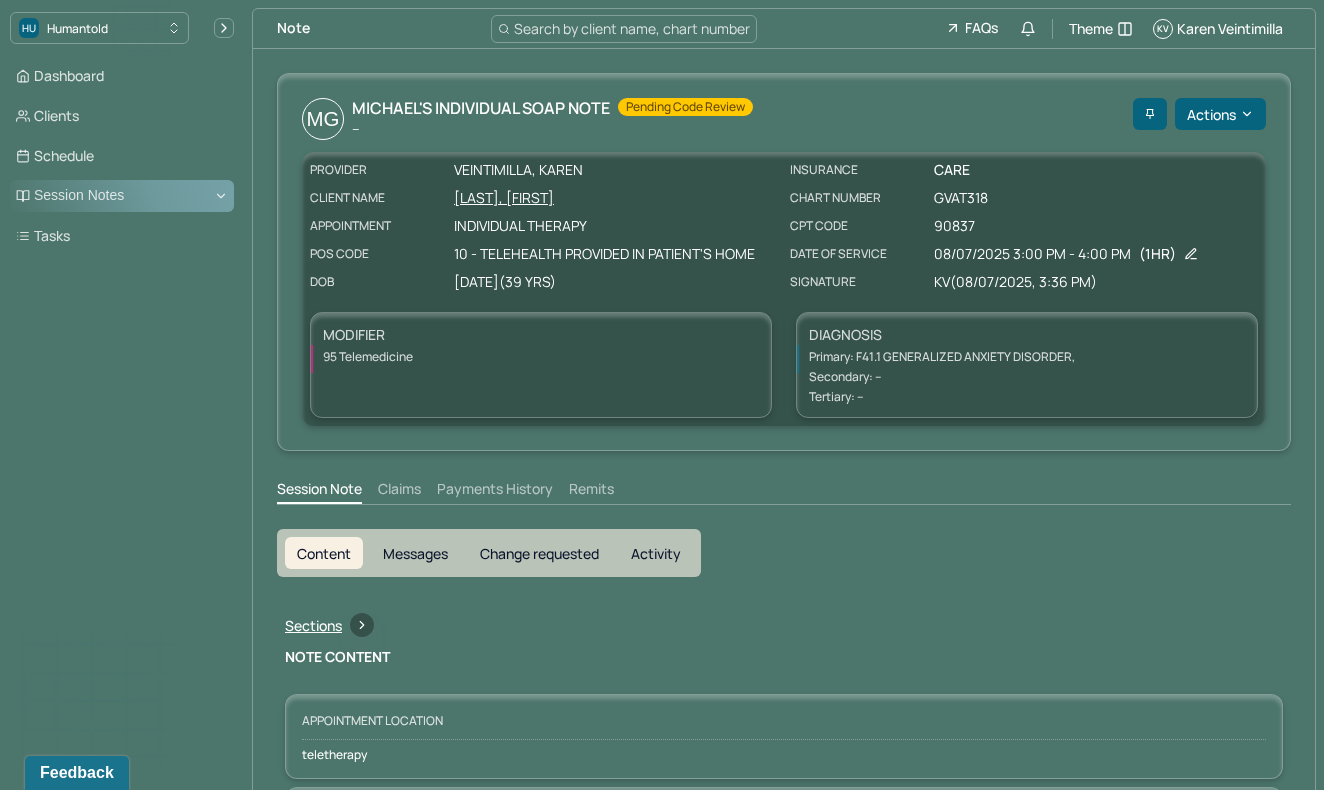 click on "Session Notes" at bounding box center (122, 196) 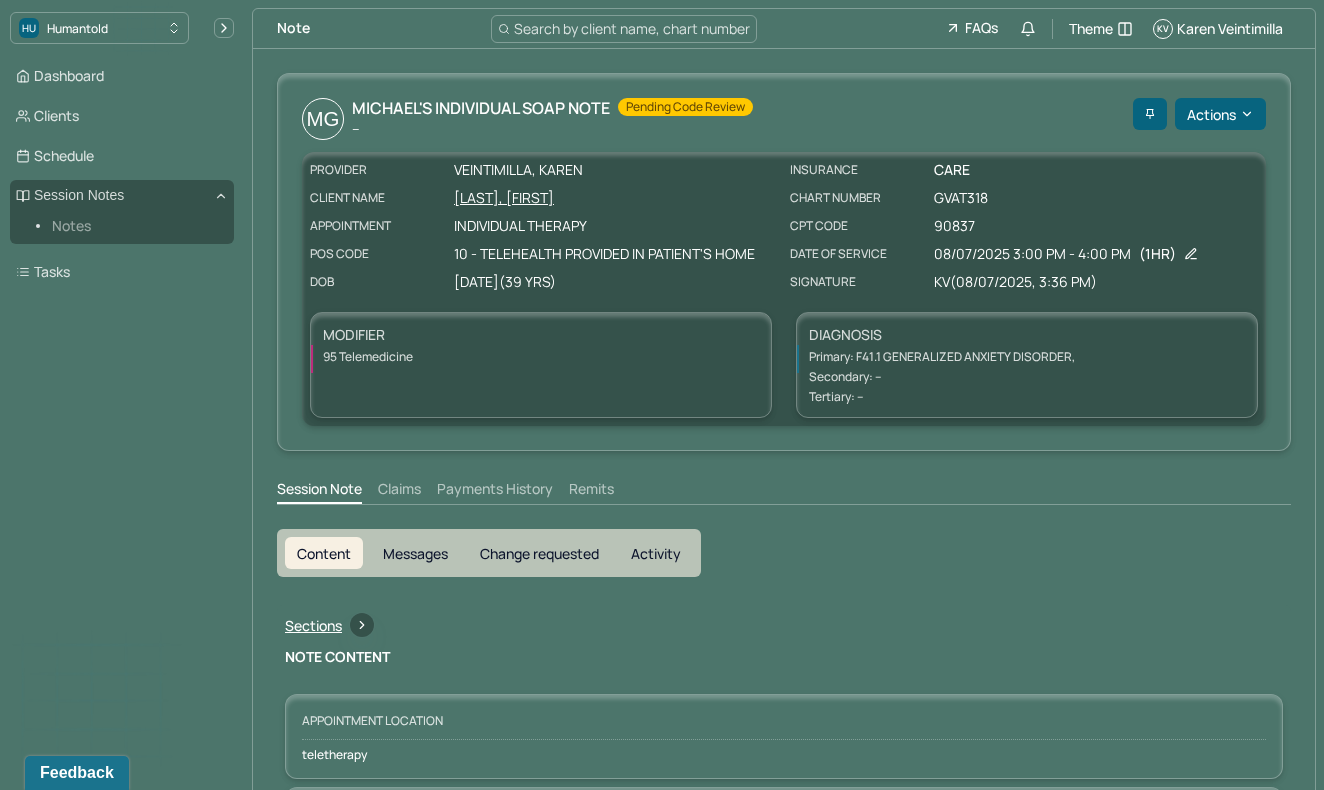 click on "Notes" at bounding box center [135, 226] 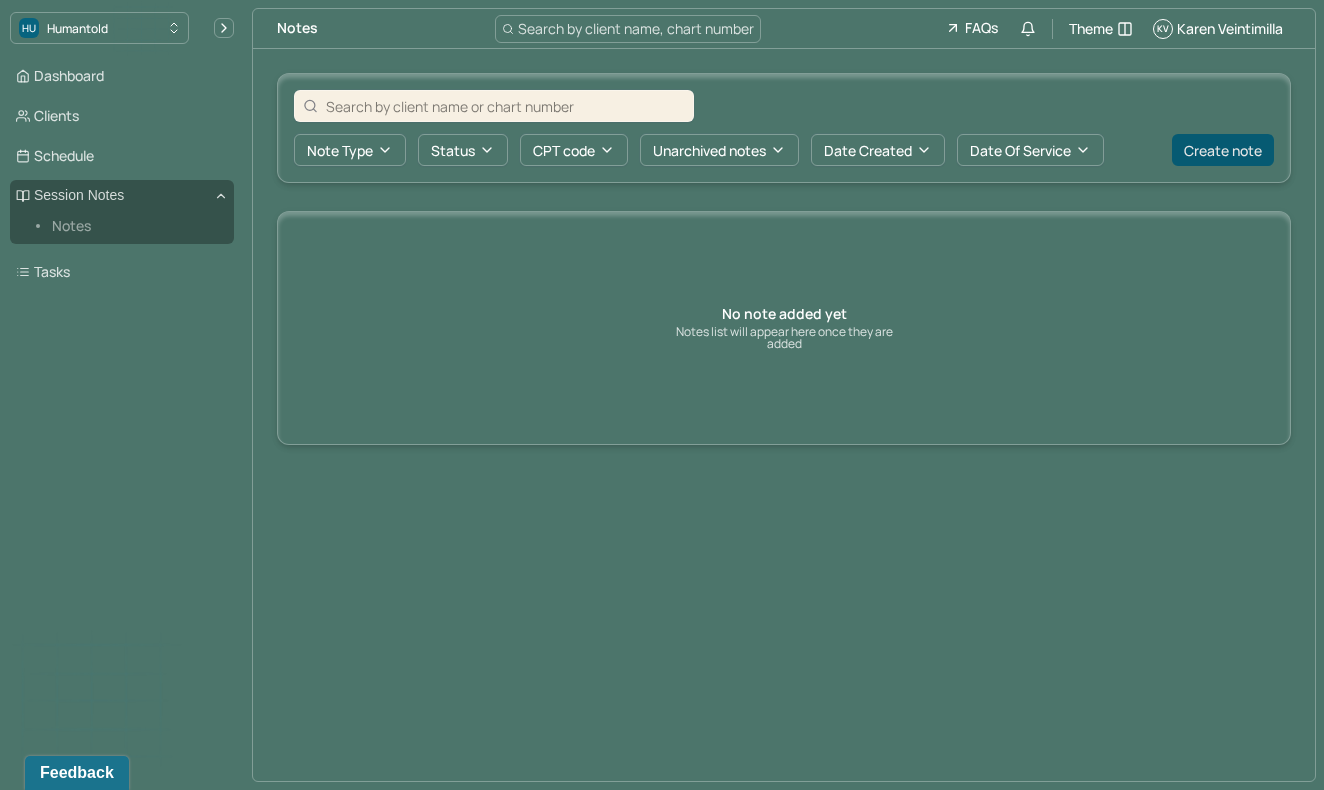 click on "Create note" at bounding box center (1223, 150) 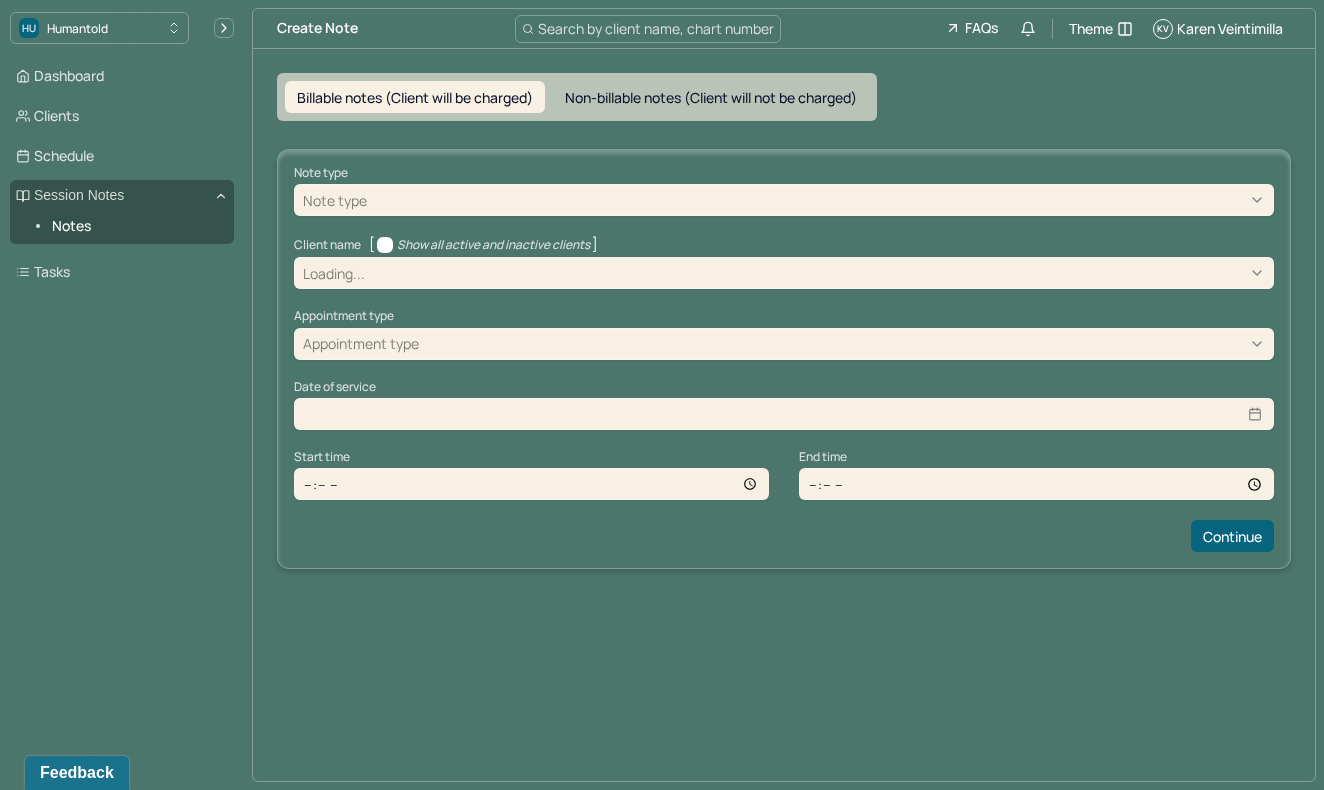 click at bounding box center [818, 200] 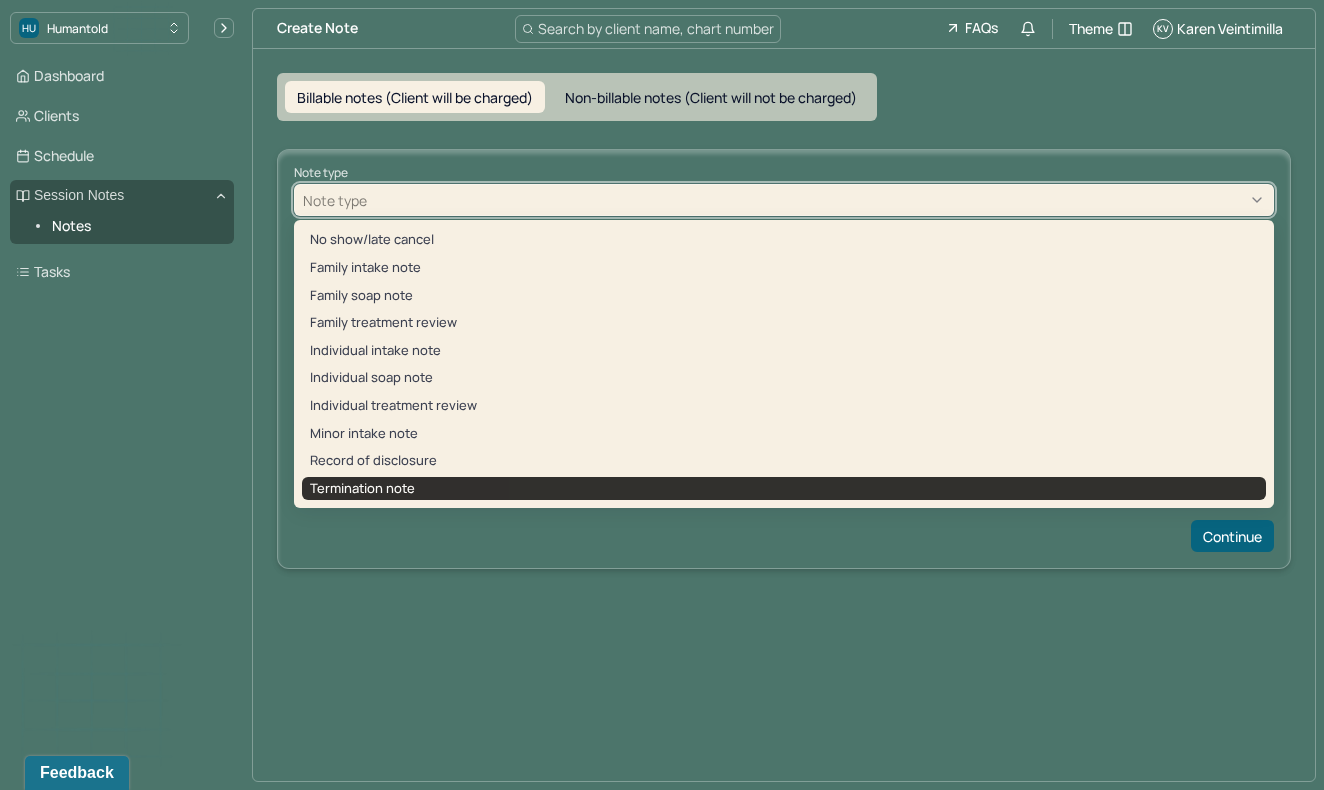 click on "Termination note" at bounding box center (784, 489) 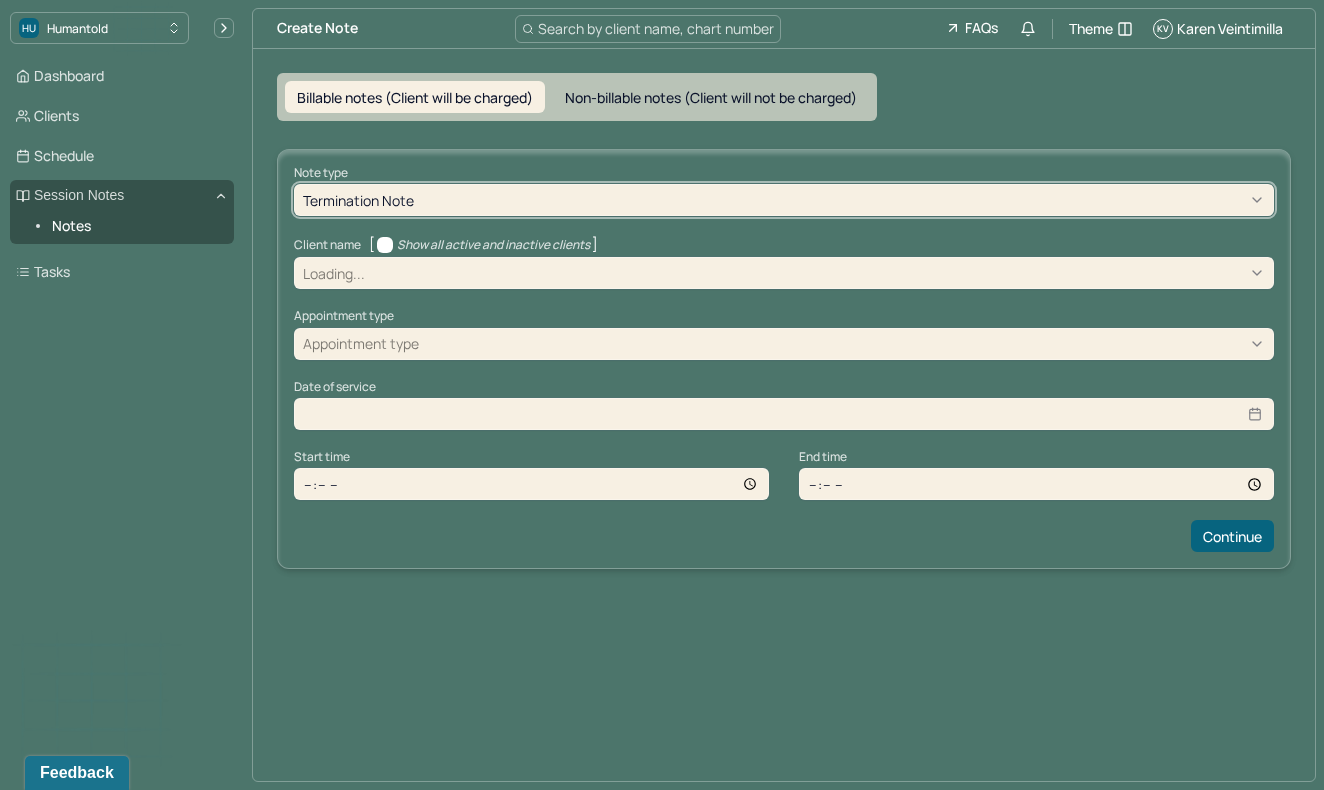 click at bounding box center [817, 273] 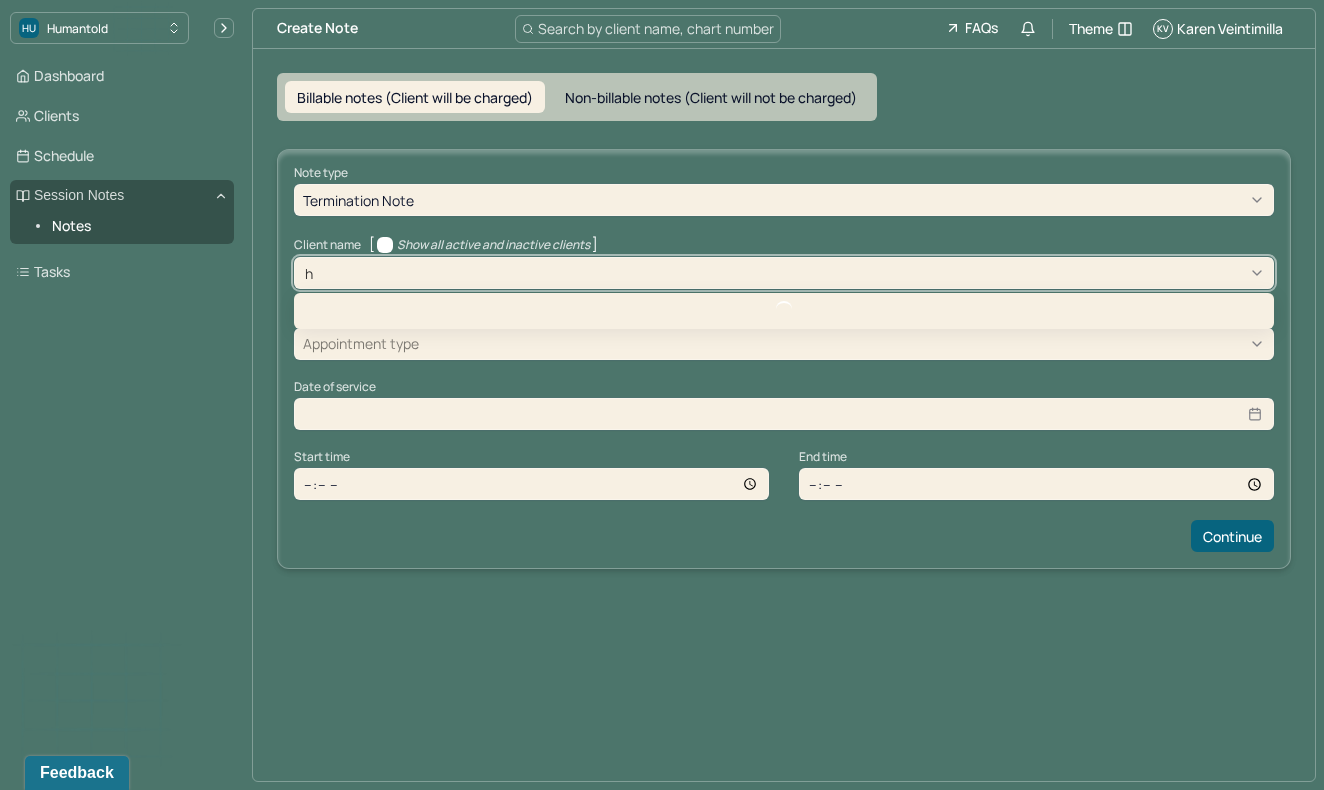 type on "hi" 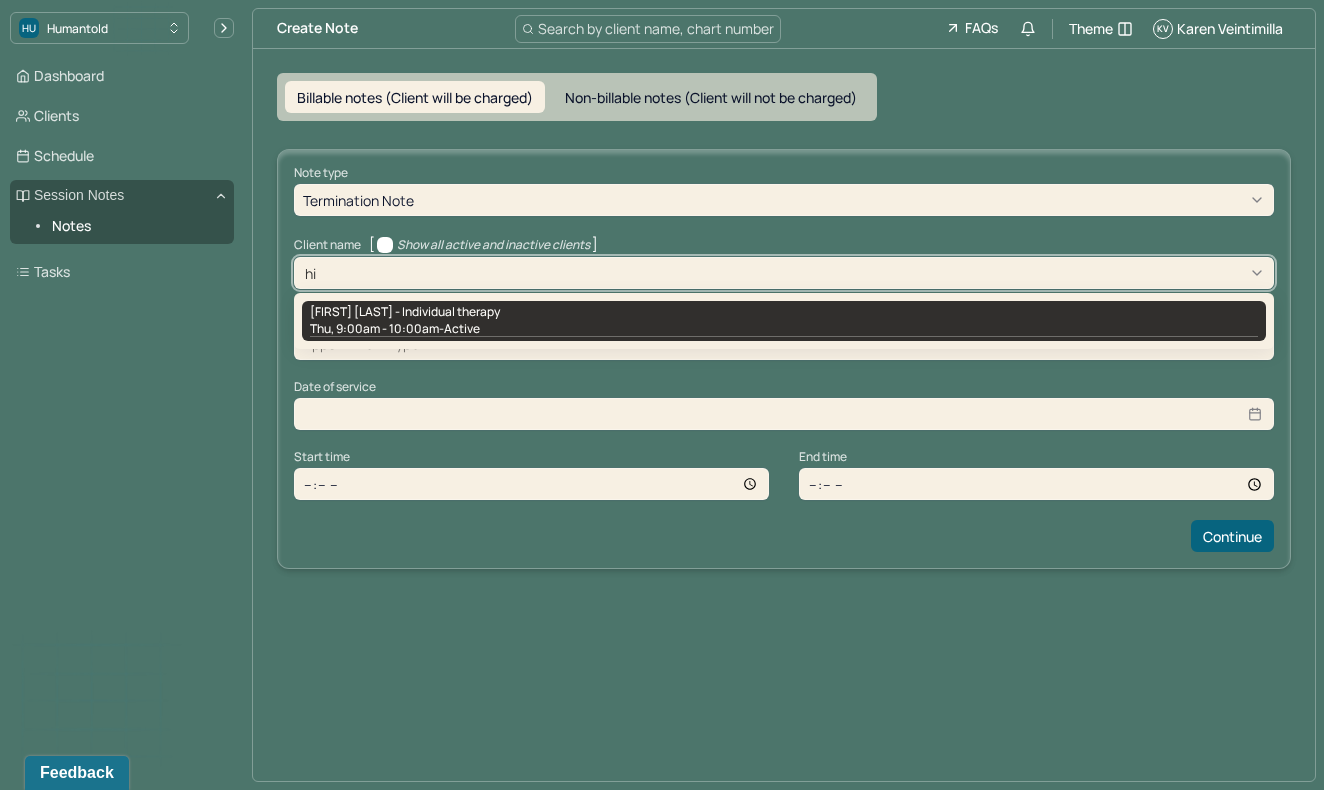 click on "[FIRST] [LAST] - Individual therapy [DAY], [TIME]  -  active" at bounding box center (784, 321) 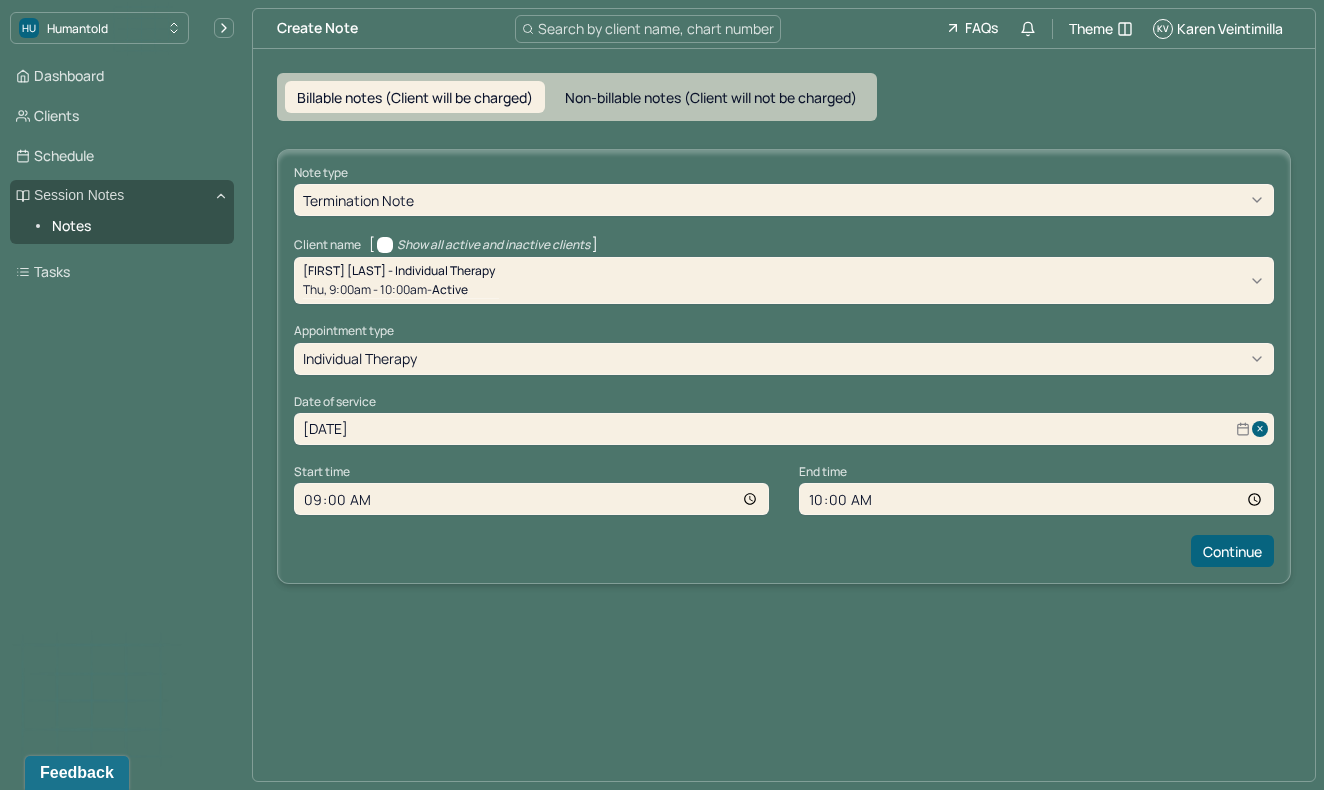 click on "09:00" at bounding box center (531, 499) 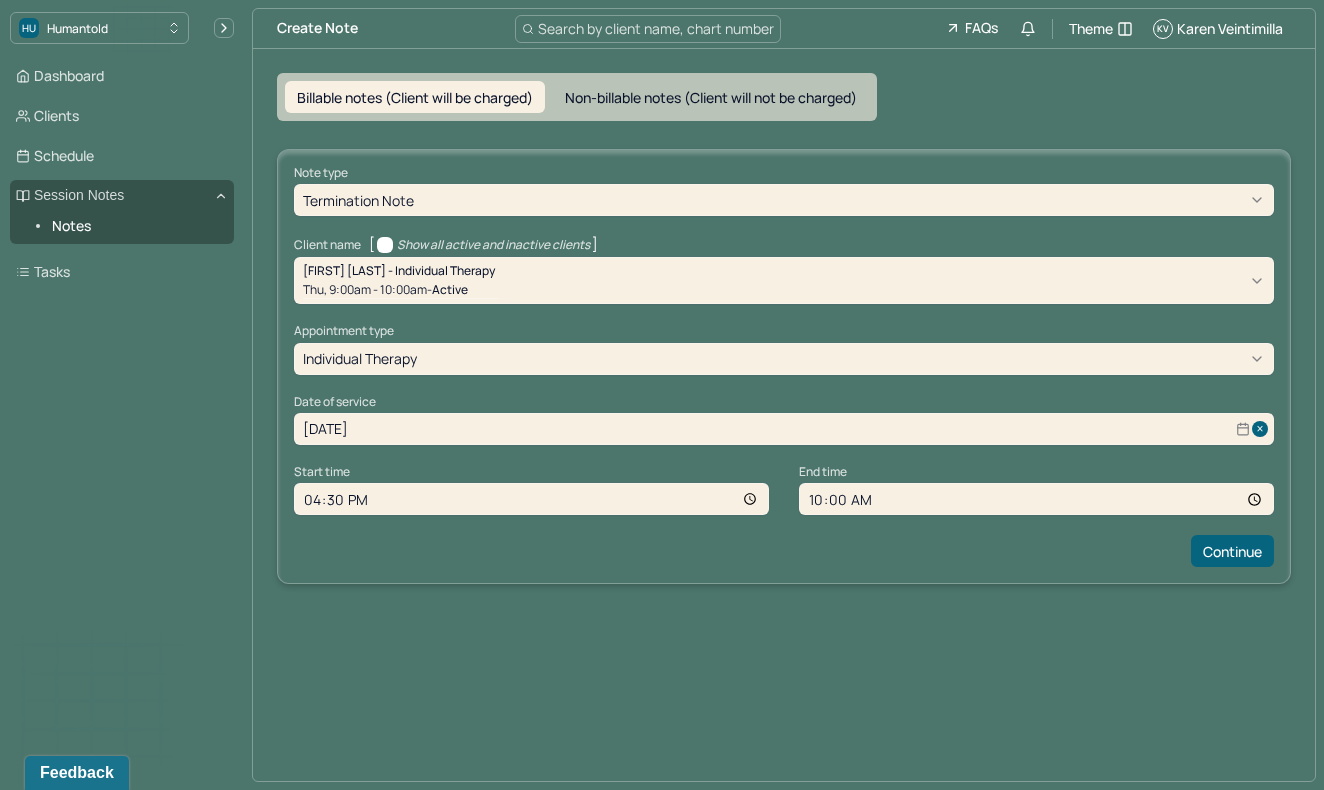 type on "16:30" 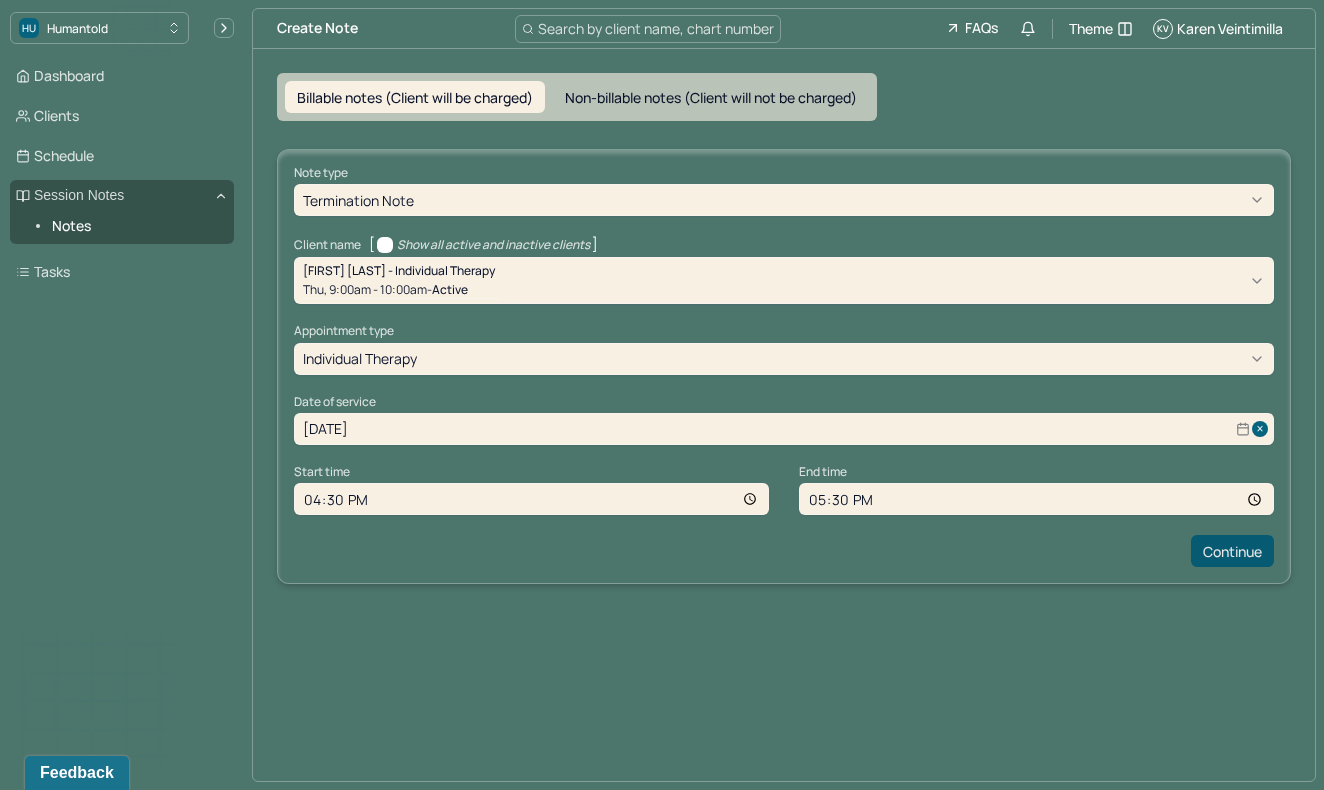 type on "17:30" 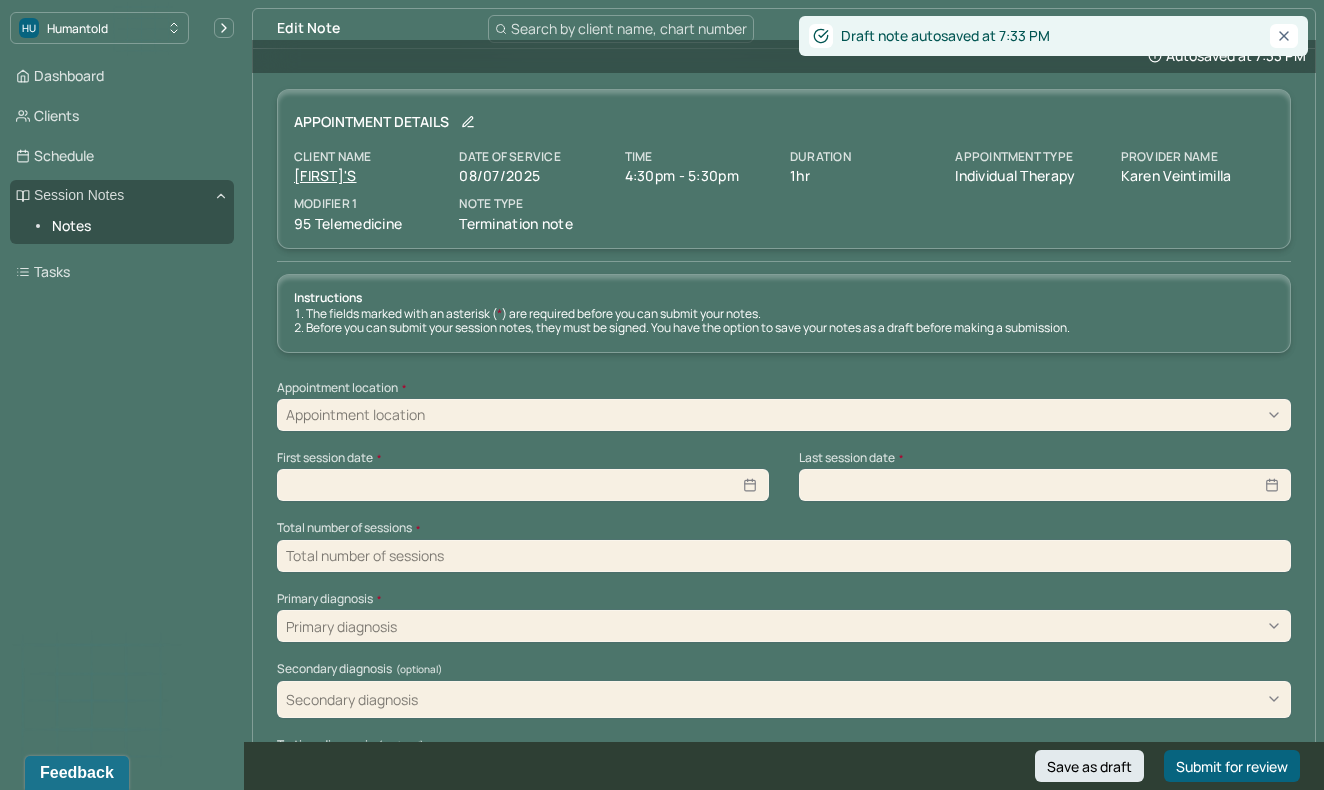 click on "Appointment location" at bounding box center [784, 415] 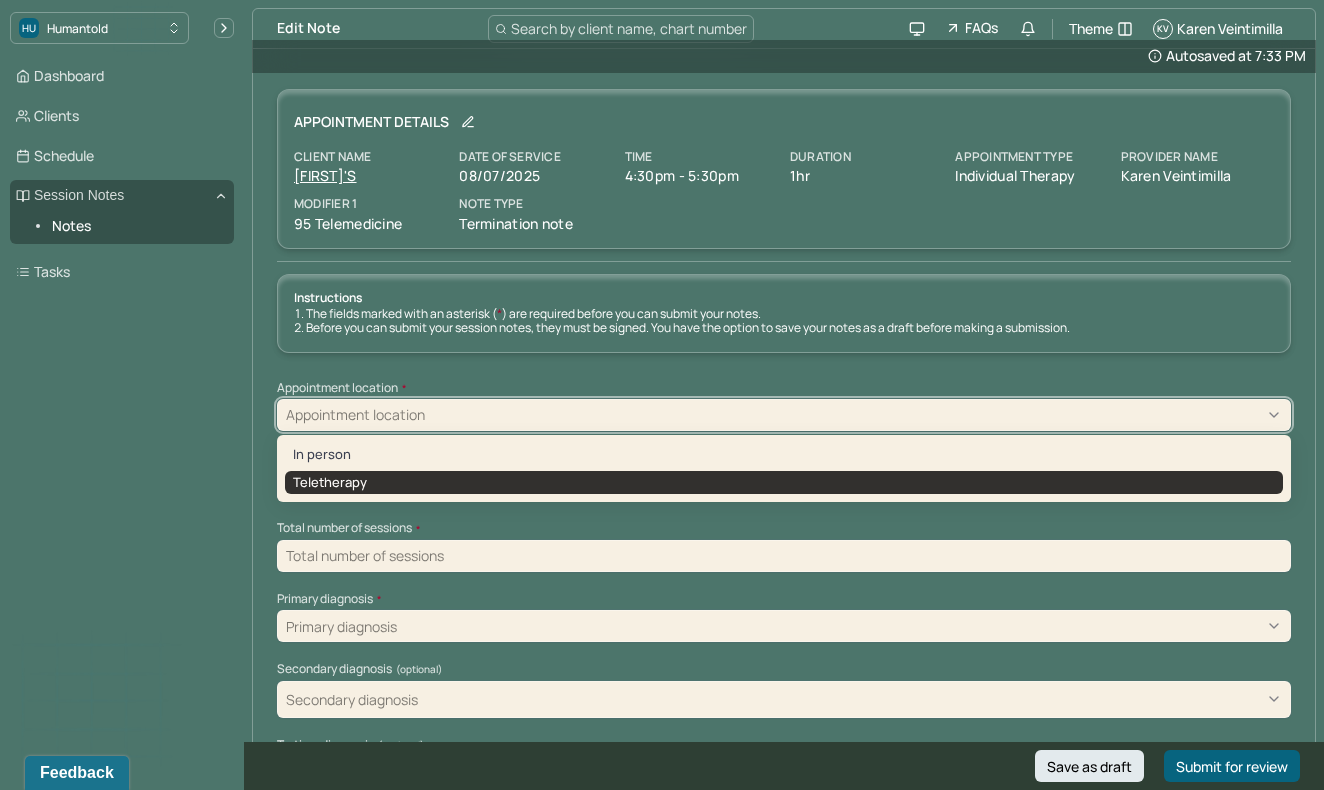 click on "Teletherapy" at bounding box center (784, 483) 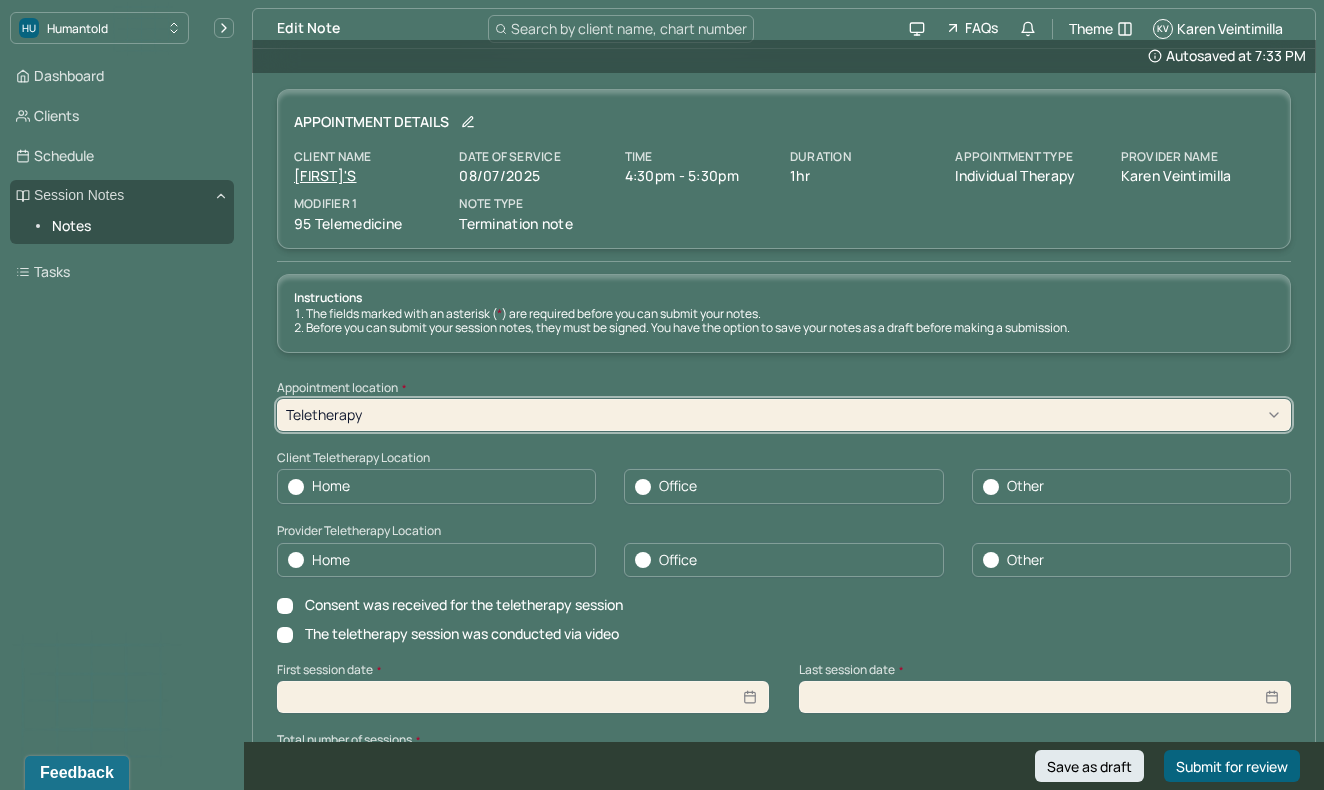 click on "Home" at bounding box center (331, 486) 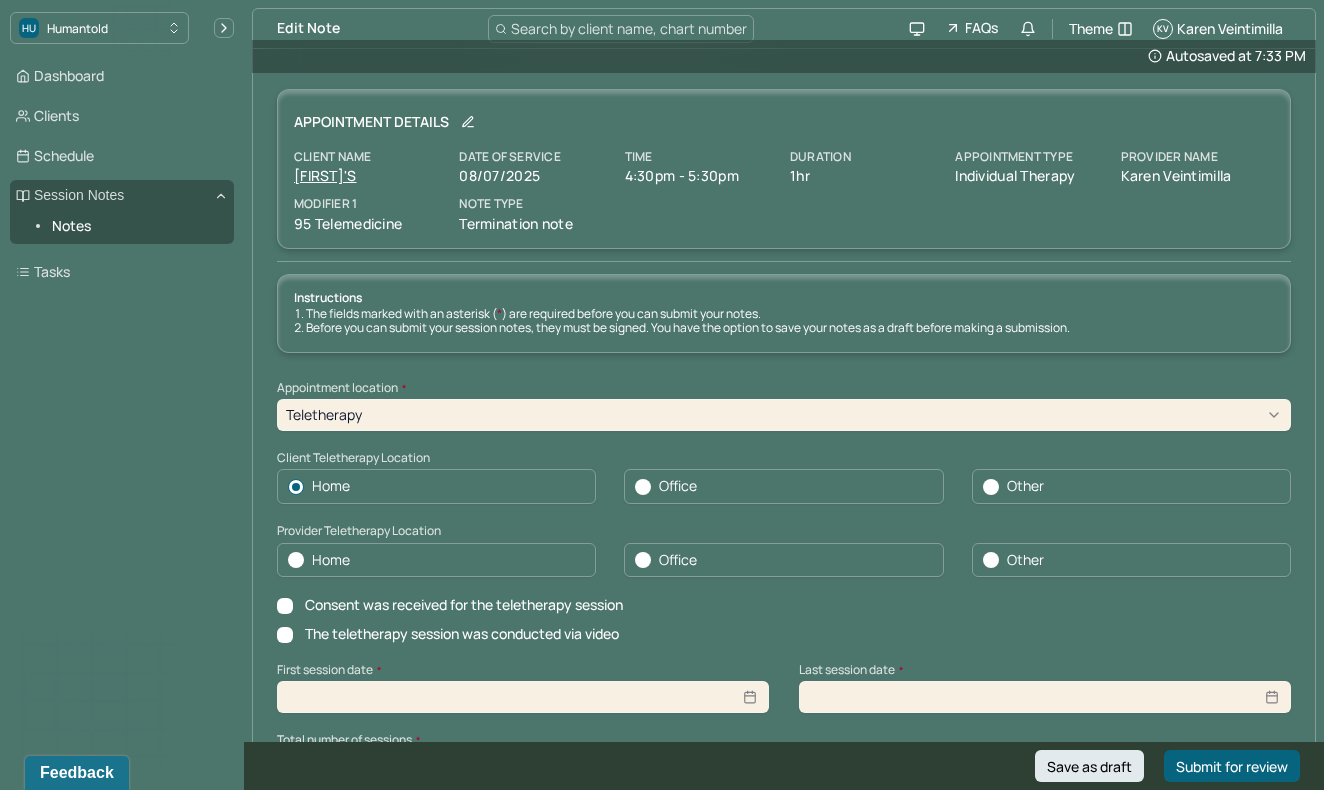 click on "Home" at bounding box center [331, 560] 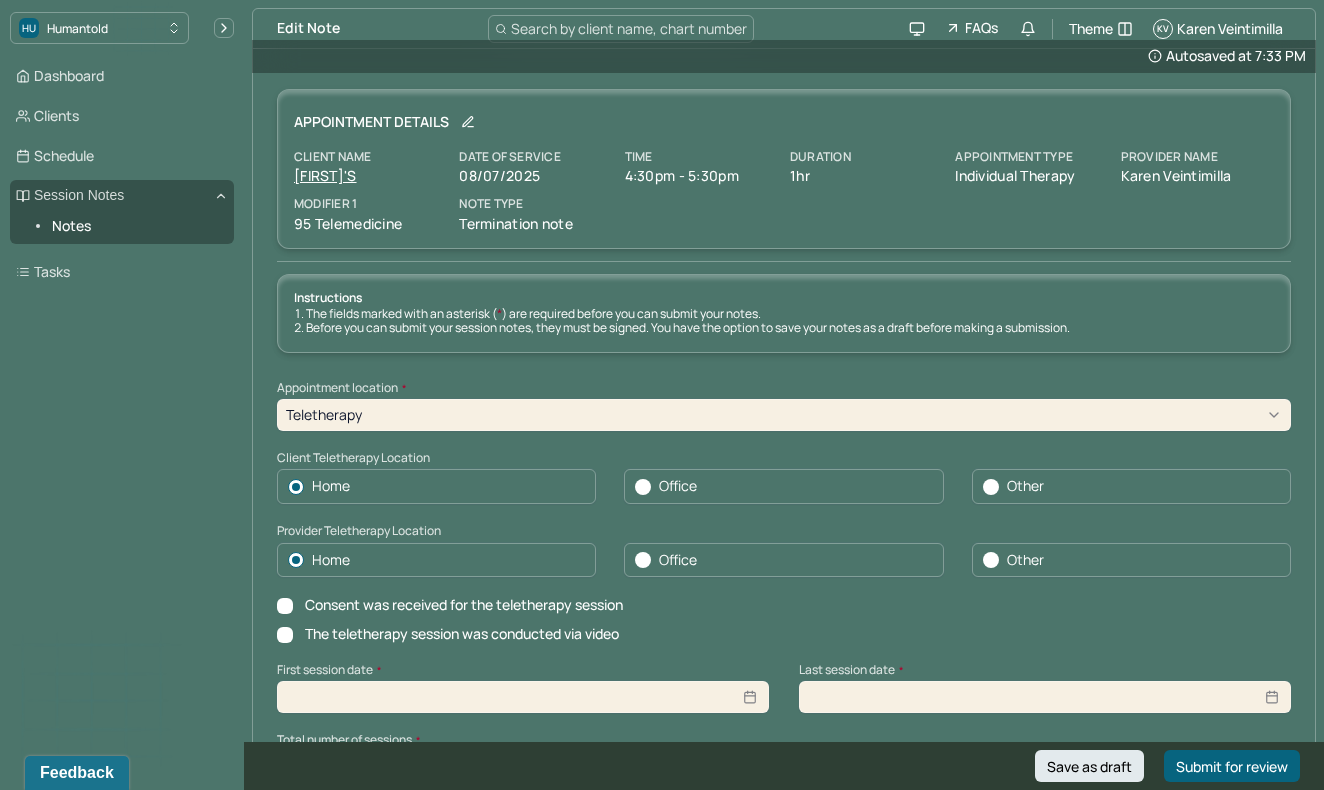 click on "Consent was received for the teletherapy session" at bounding box center (285, 606) 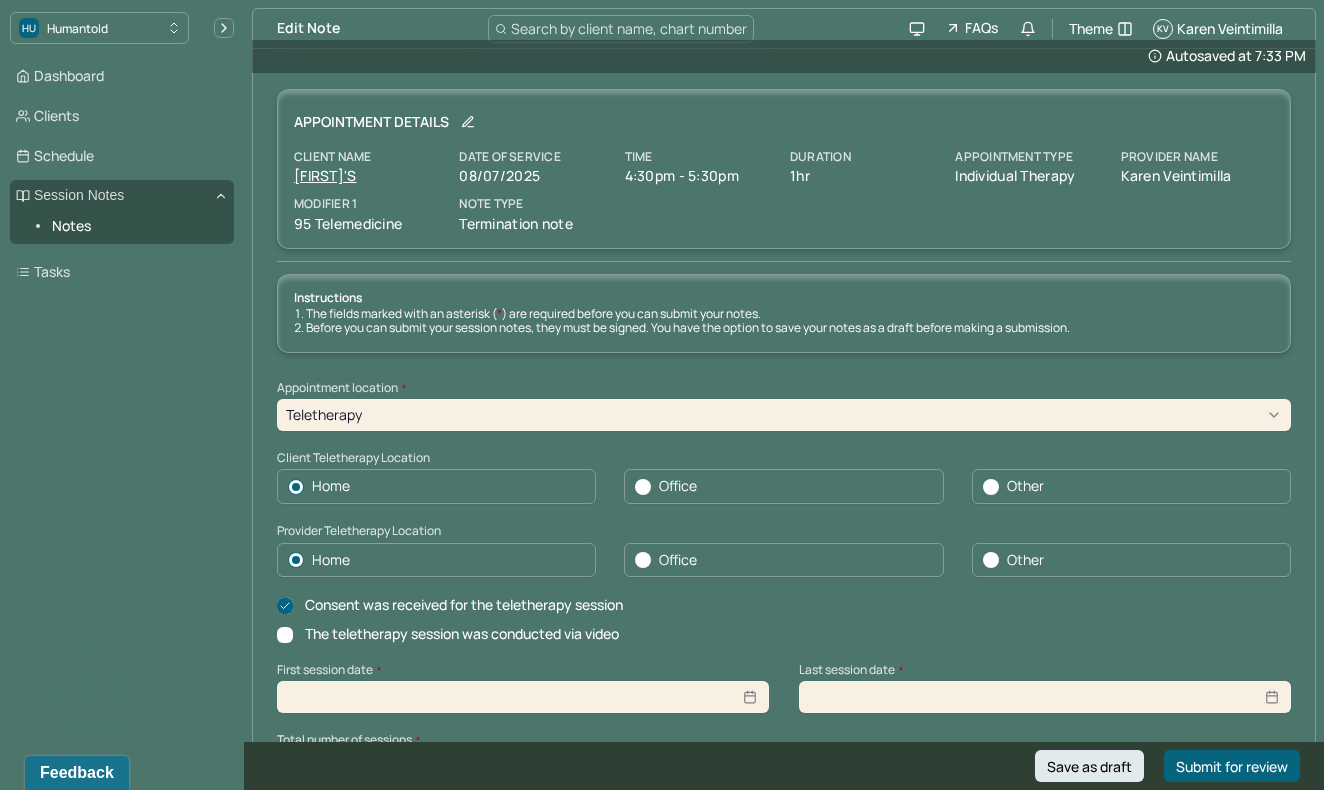 click on "The teletherapy session was conducted via video" at bounding box center (285, 635) 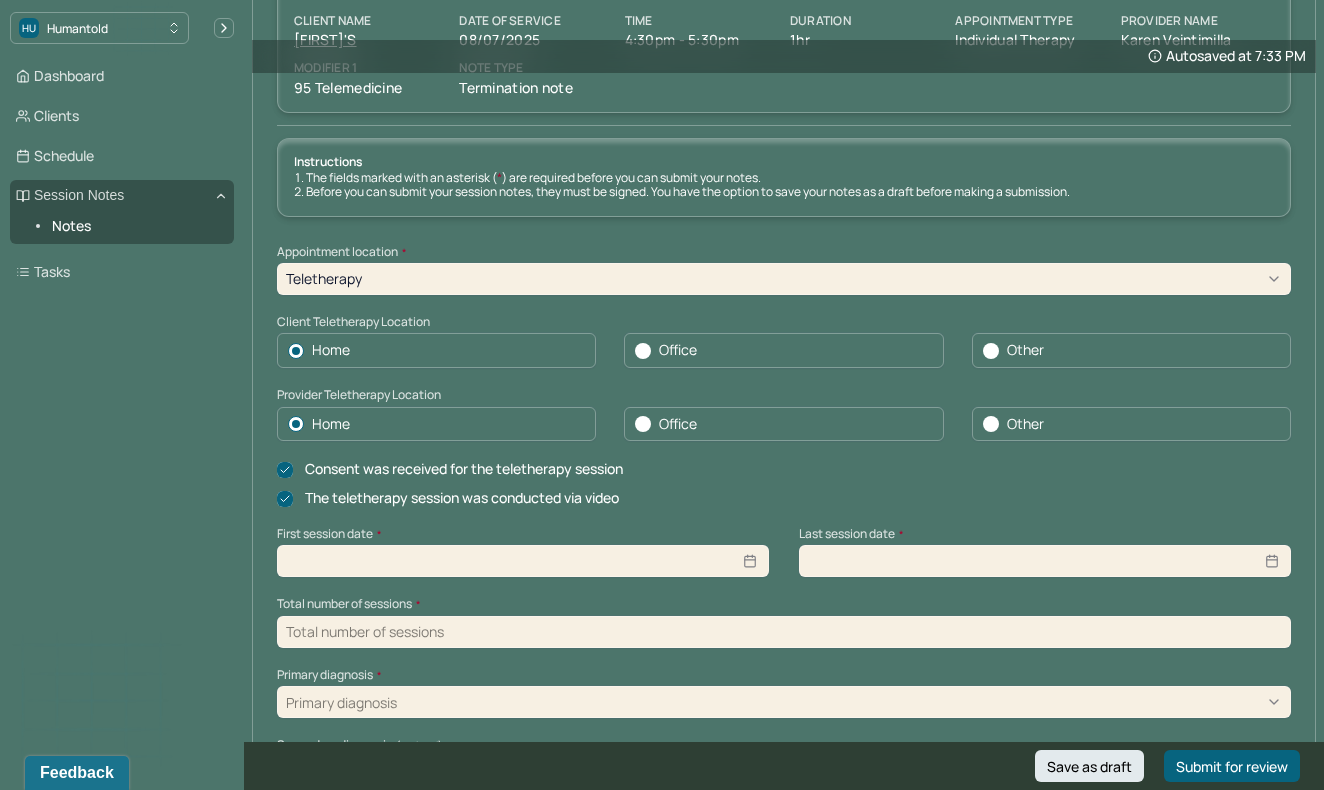 scroll, scrollTop: 140, scrollLeft: 0, axis: vertical 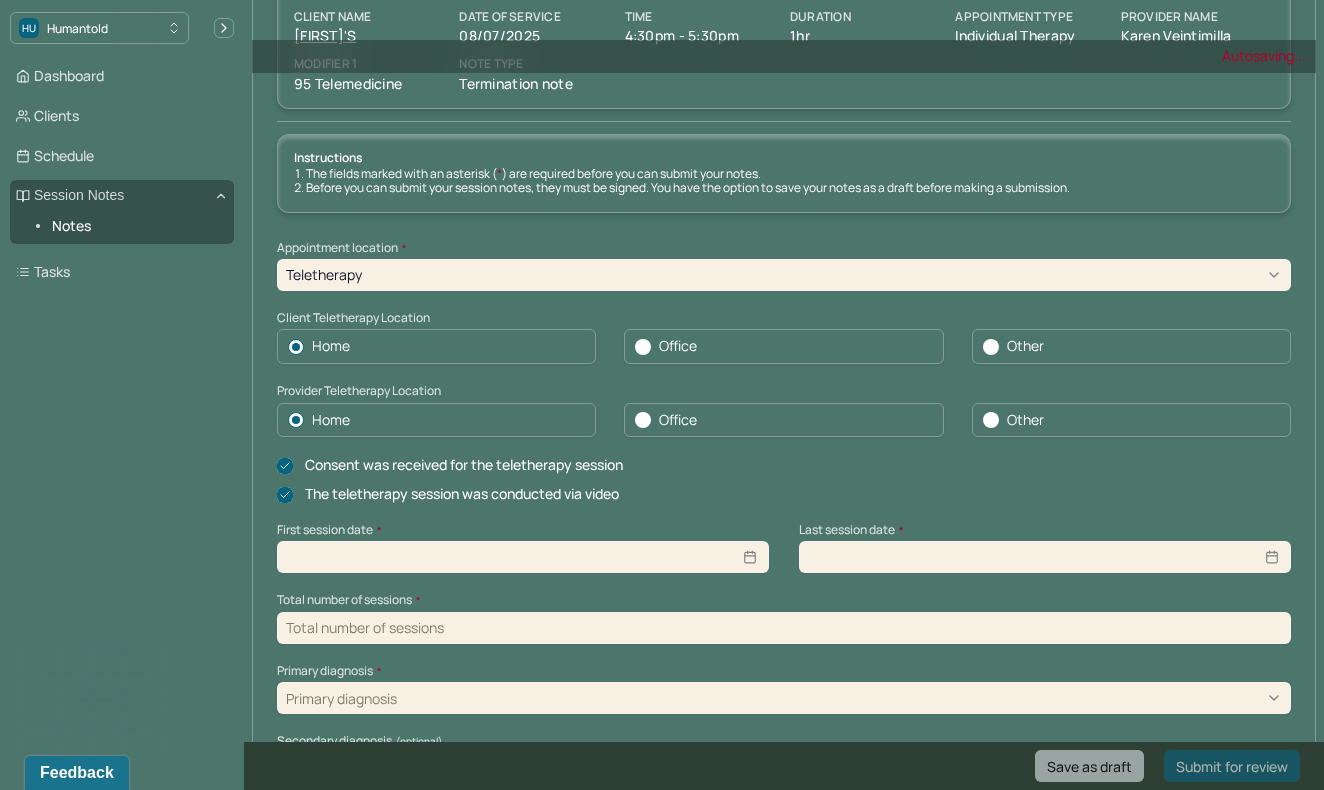 click at bounding box center (523, 557) 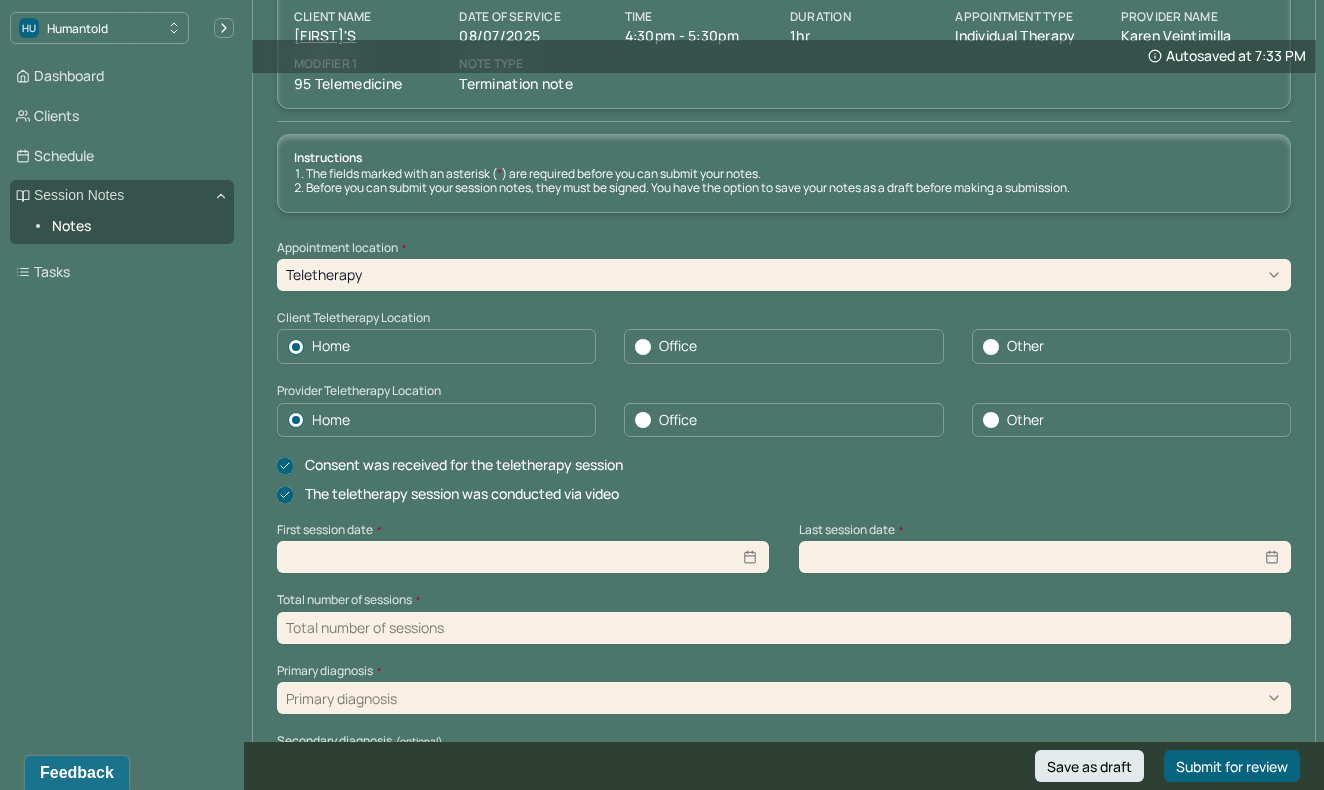 click on "Instructions The fields marked with an asterisk ( * ) are required before you can submit your notes. Before you can submit your session notes, they must be signed. You have the option to save your notes as a draft before making a submission. Appointment location * Teletherapy Client Teletherapy Location Home Office Other Provider Teletherapy Location Home Office Other Consent was received for the teletherapy session The teletherapy session was conducted via video First session date * Last session date * Total number of sessions * Primary diagnosis * Primary diagnosis Secondary diagnosis (optional) Secondary diagnosis Tertiary diagnosis (optional) Tertiary diagnosis Presenting problems * Planned treatment and goals * Course of treatment * Patient final condition * Prognosis * Reason for termination * Discharge plan and follow-up * Date created * Sign note here Provider's Initials * Save as draft Submit for review" at bounding box center [784, 961] 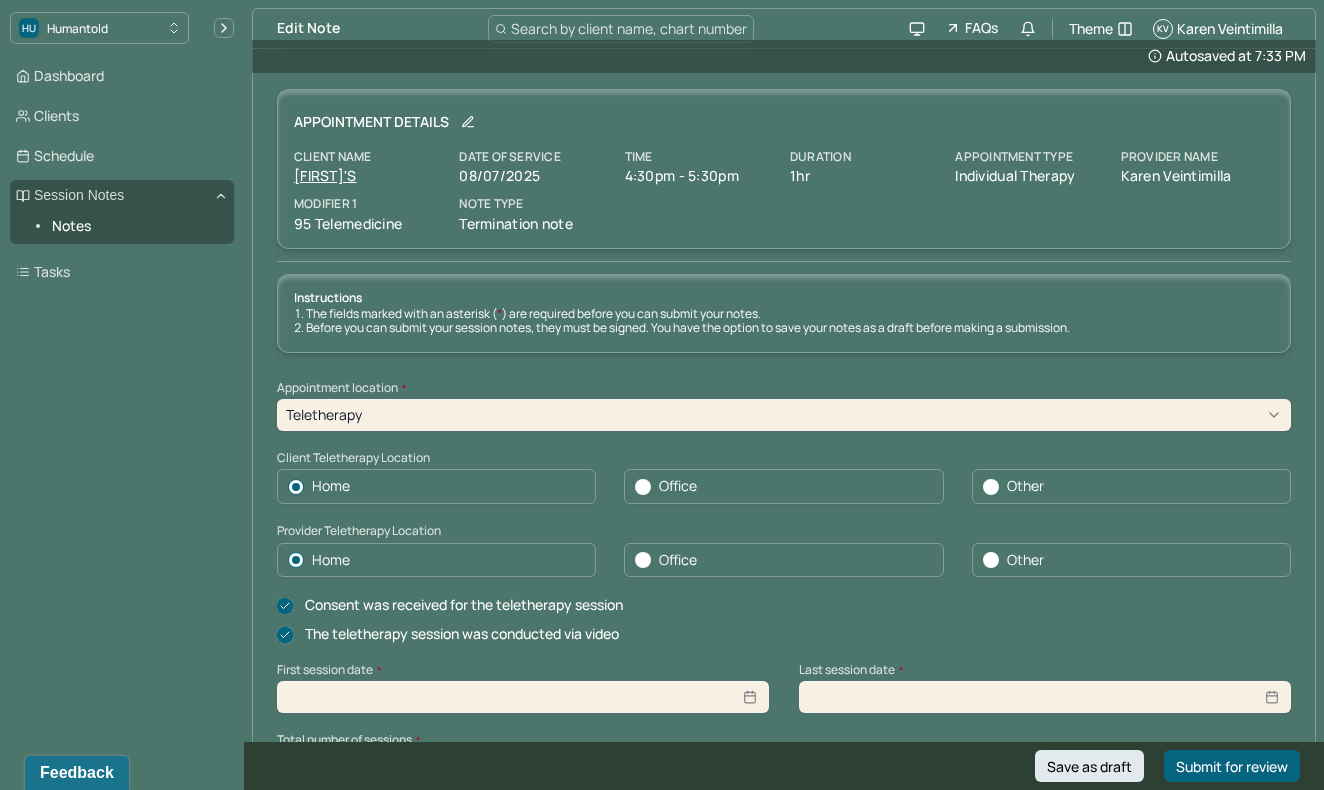click on "Client name [FIRST] [LAST]" at bounding box center [370, 167] 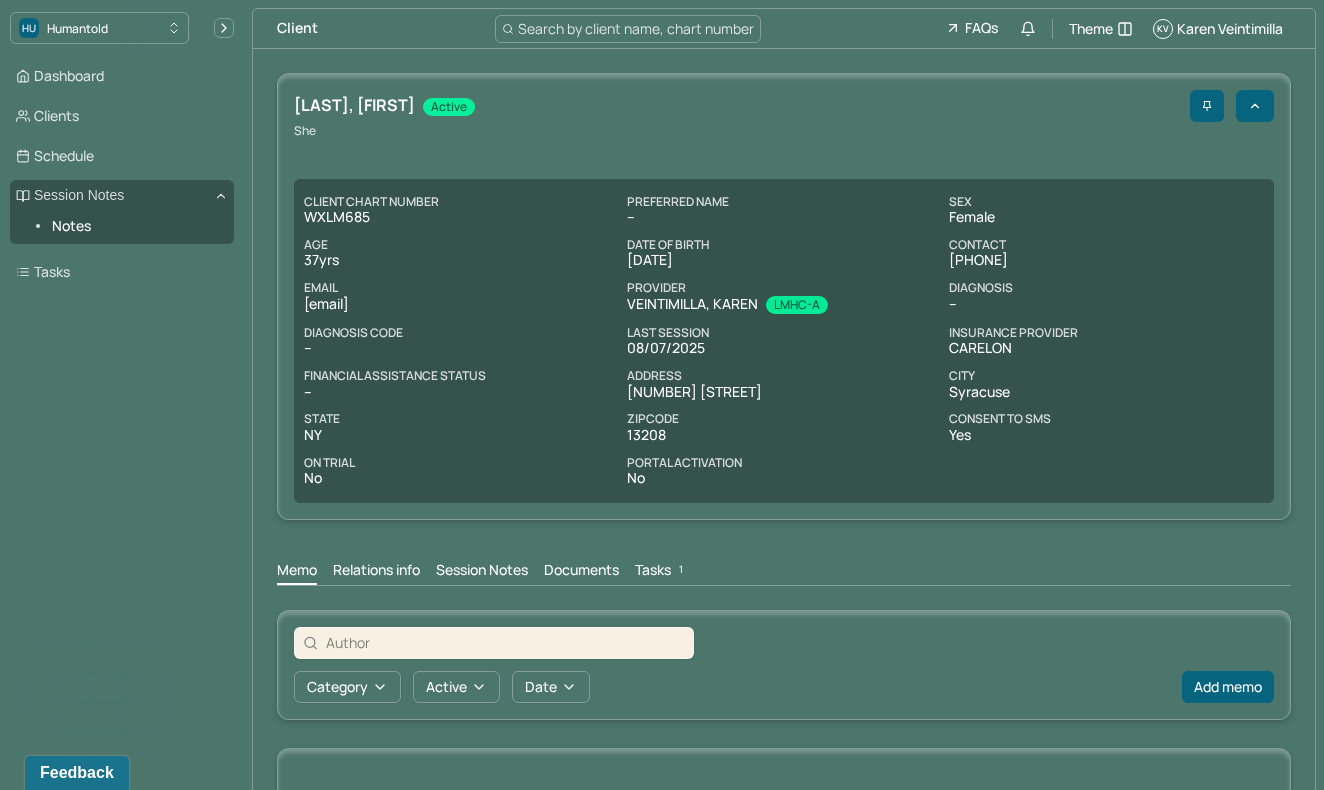 click on "Session Notes" at bounding box center (482, 572) 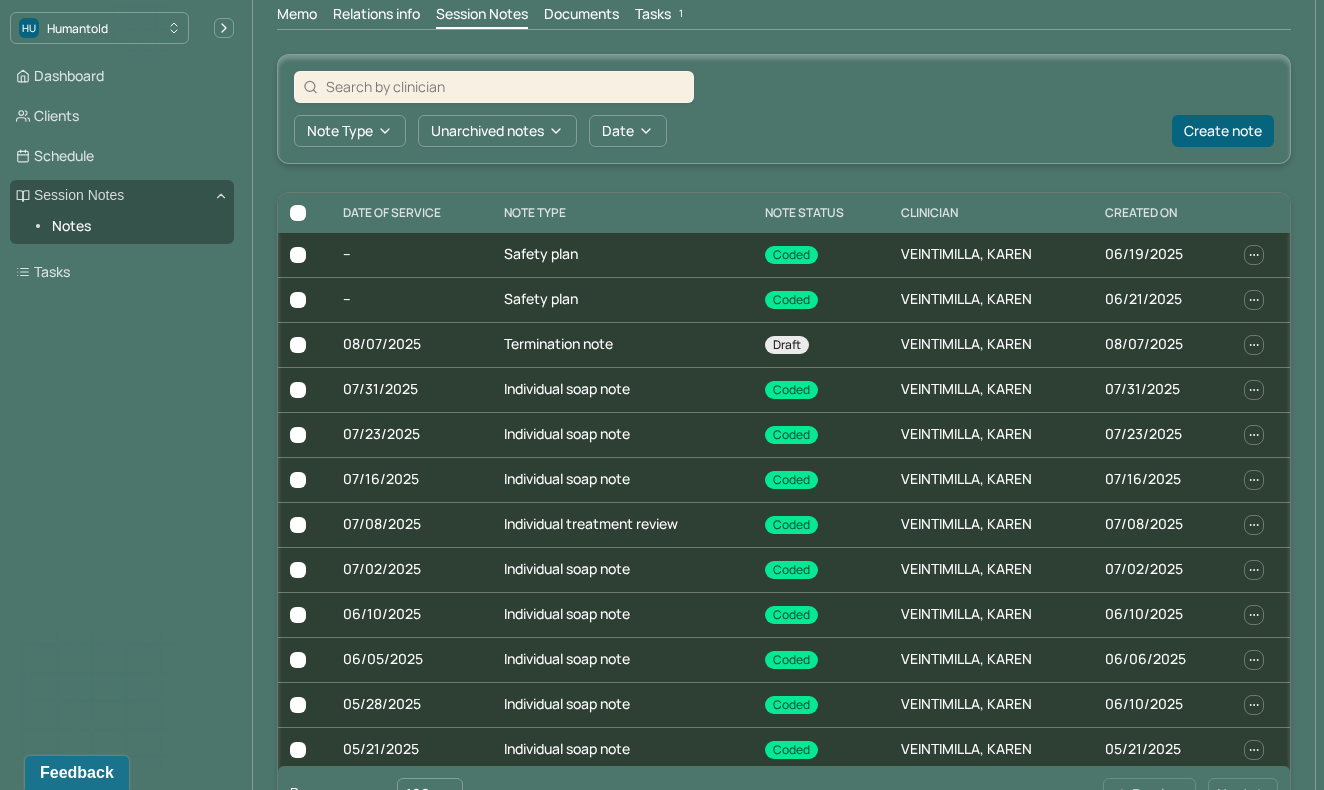 scroll, scrollTop: 611, scrollLeft: 0, axis: vertical 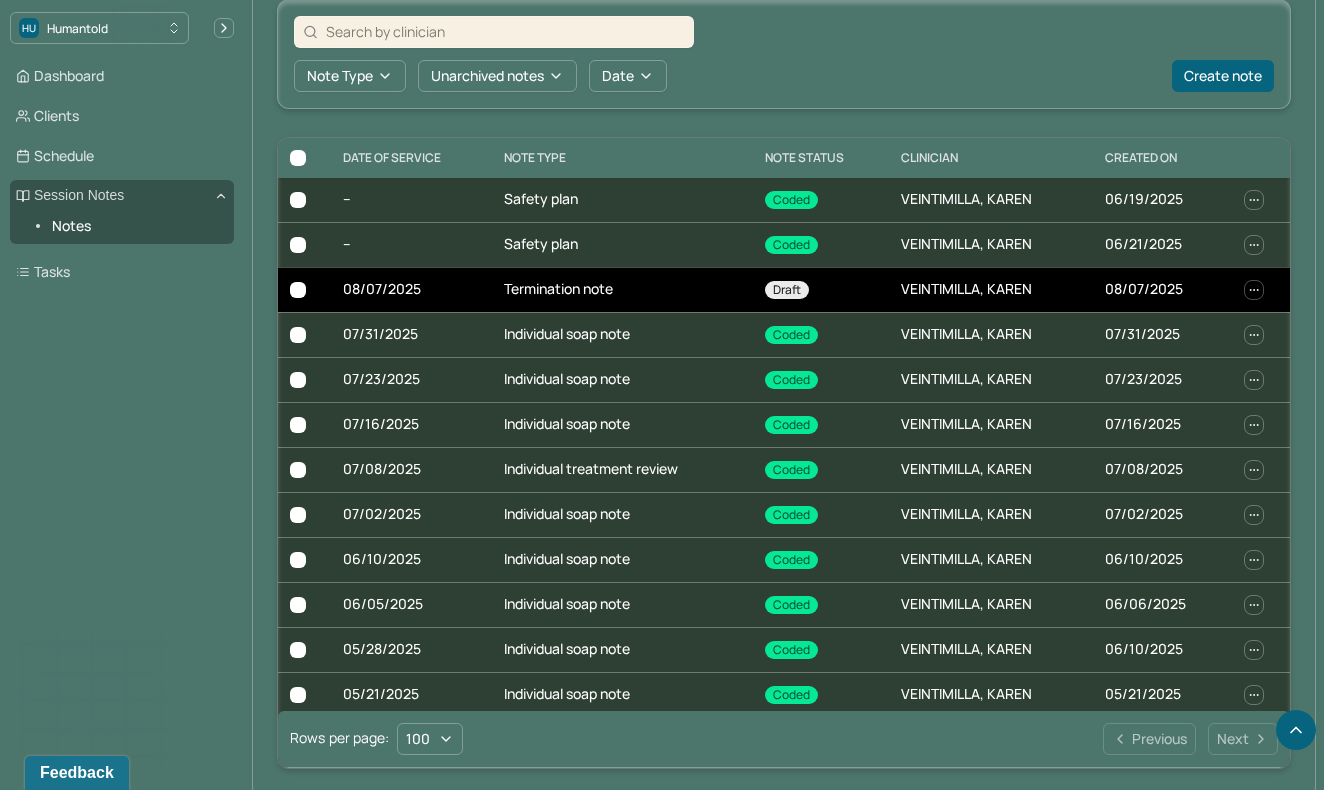 click on "Termination note" at bounding box center (622, 289) 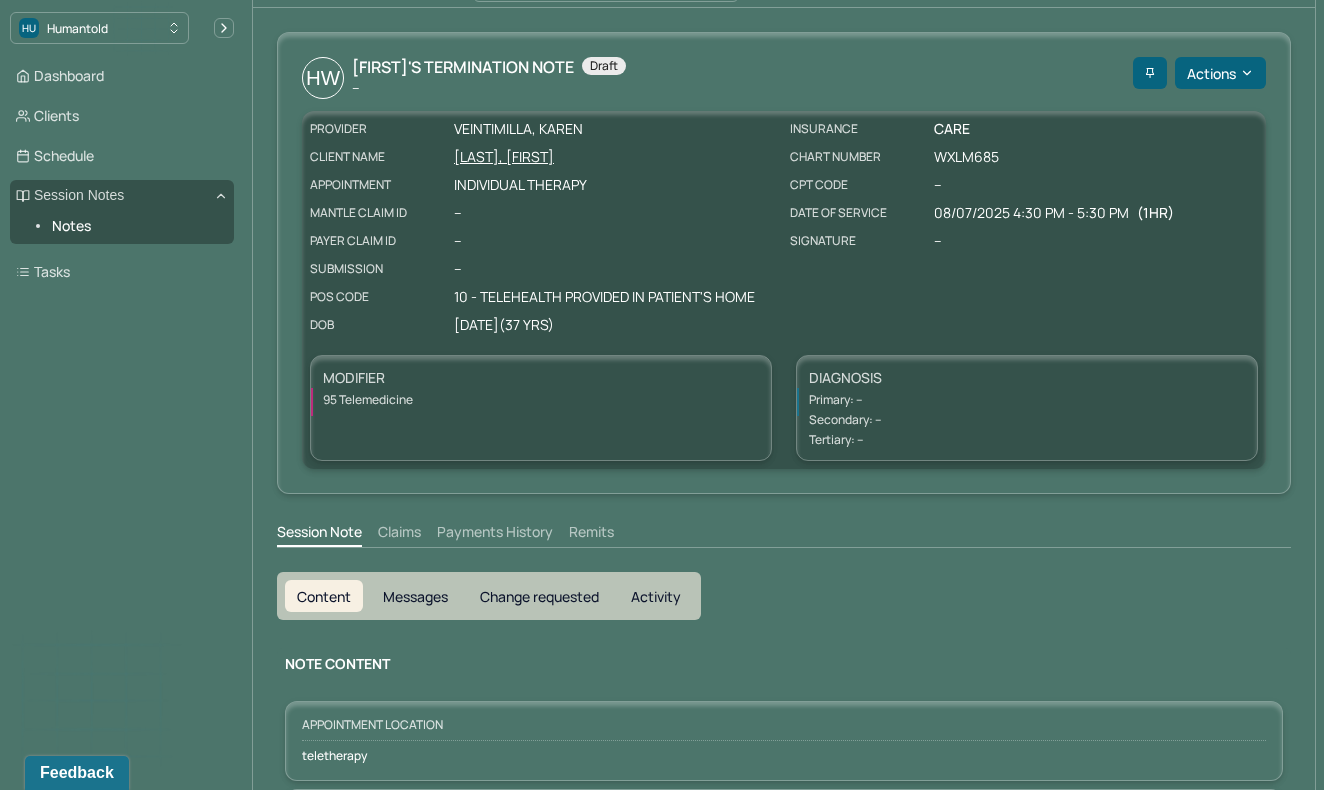 scroll, scrollTop: 38, scrollLeft: 0, axis: vertical 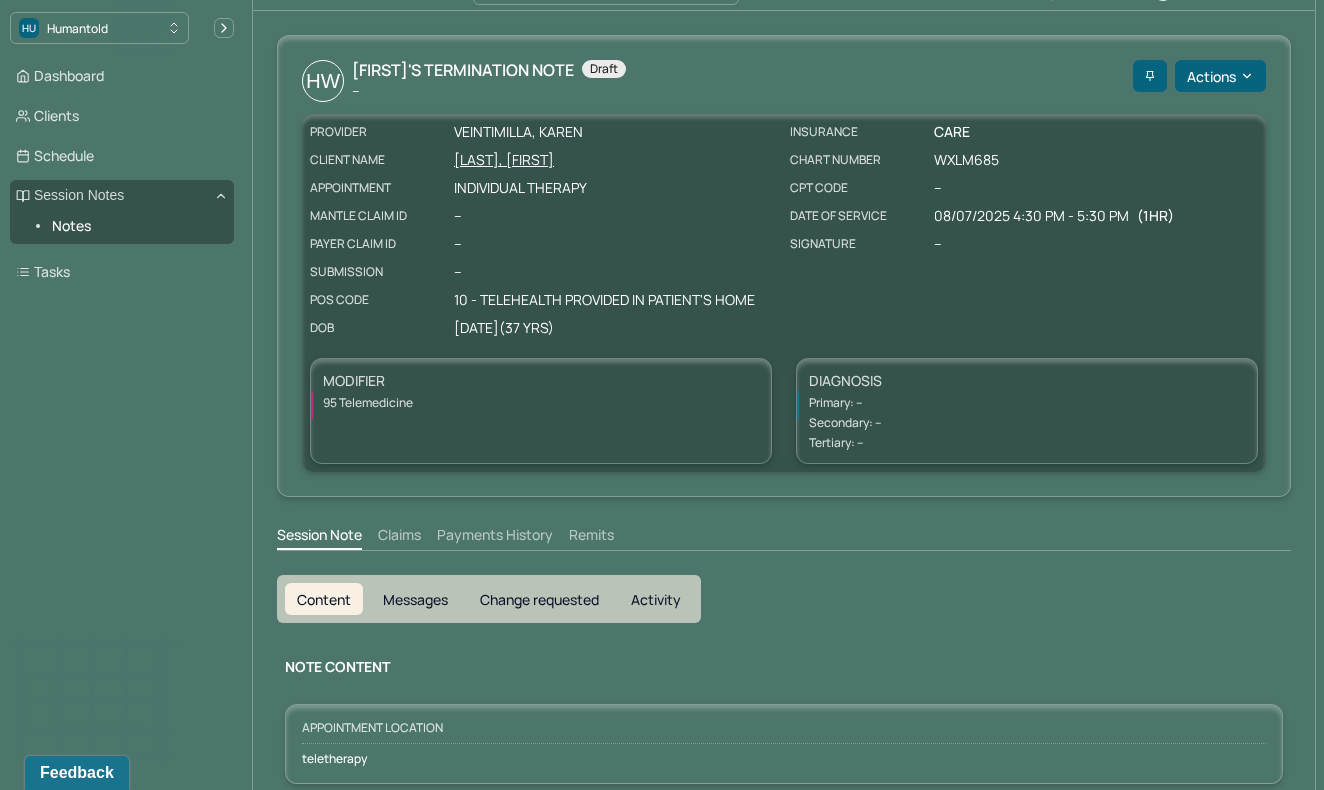 click on "[LAST], [FIRST]" at bounding box center (616, 160) 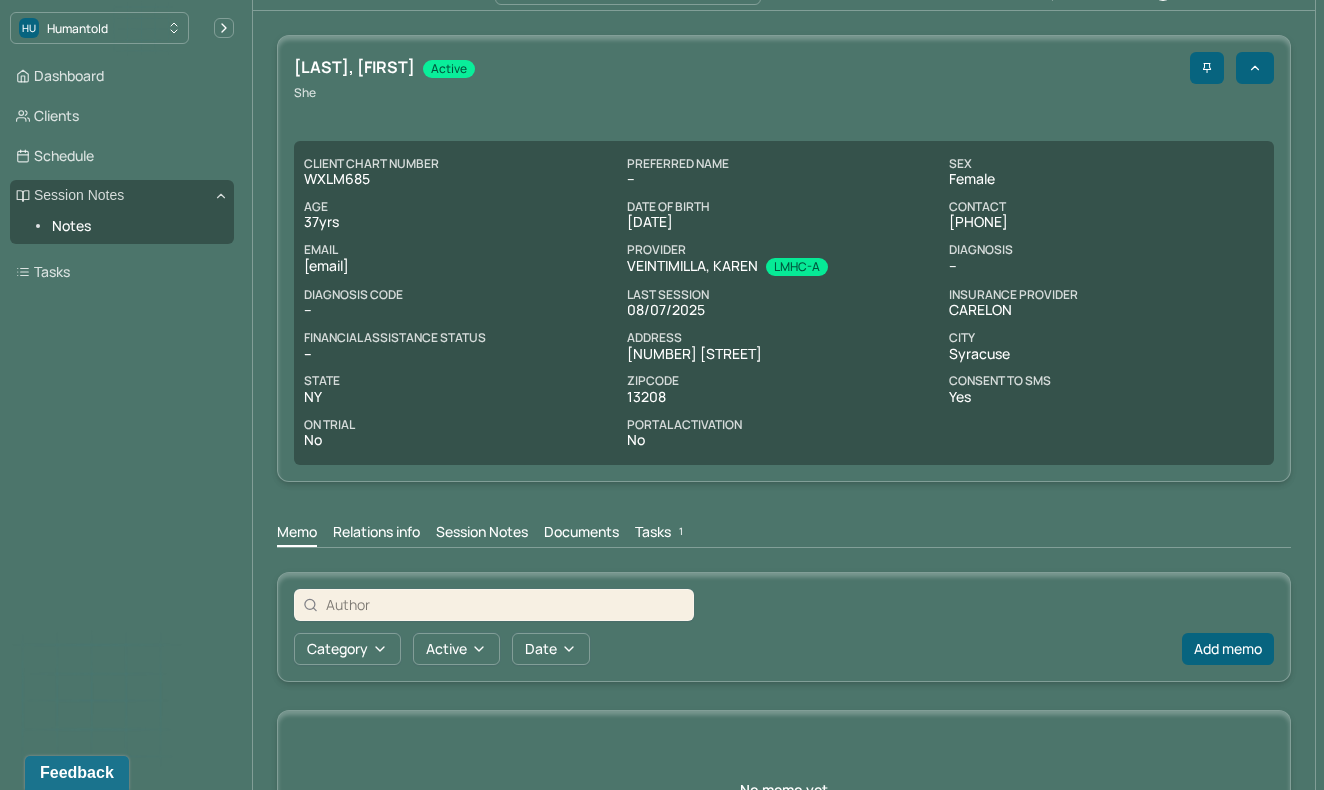 scroll, scrollTop: 212, scrollLeft: 0, axis: vertical 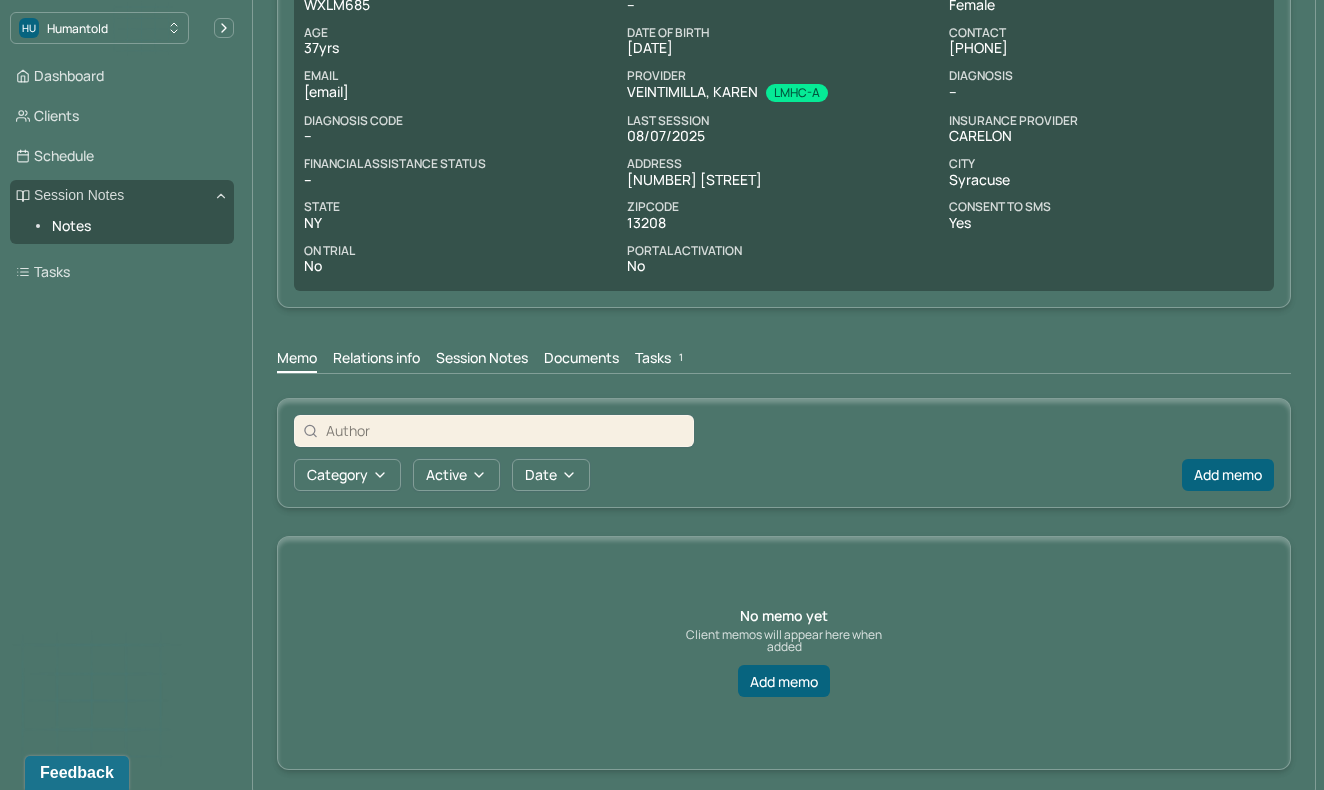 click on "Session Notes" at bounding box center (482, 360) 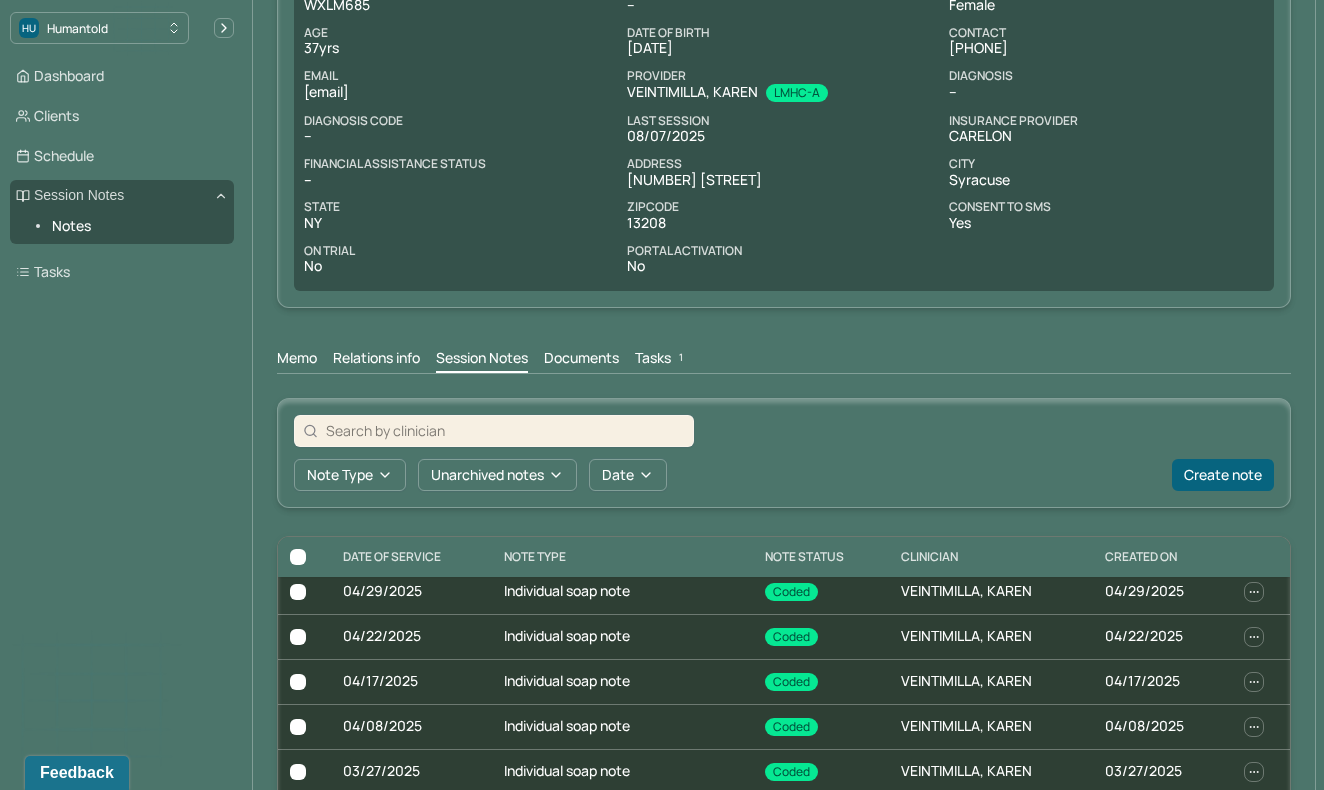 scroll, scrollTop: 591, scrollLeft: 0, axis: vertical 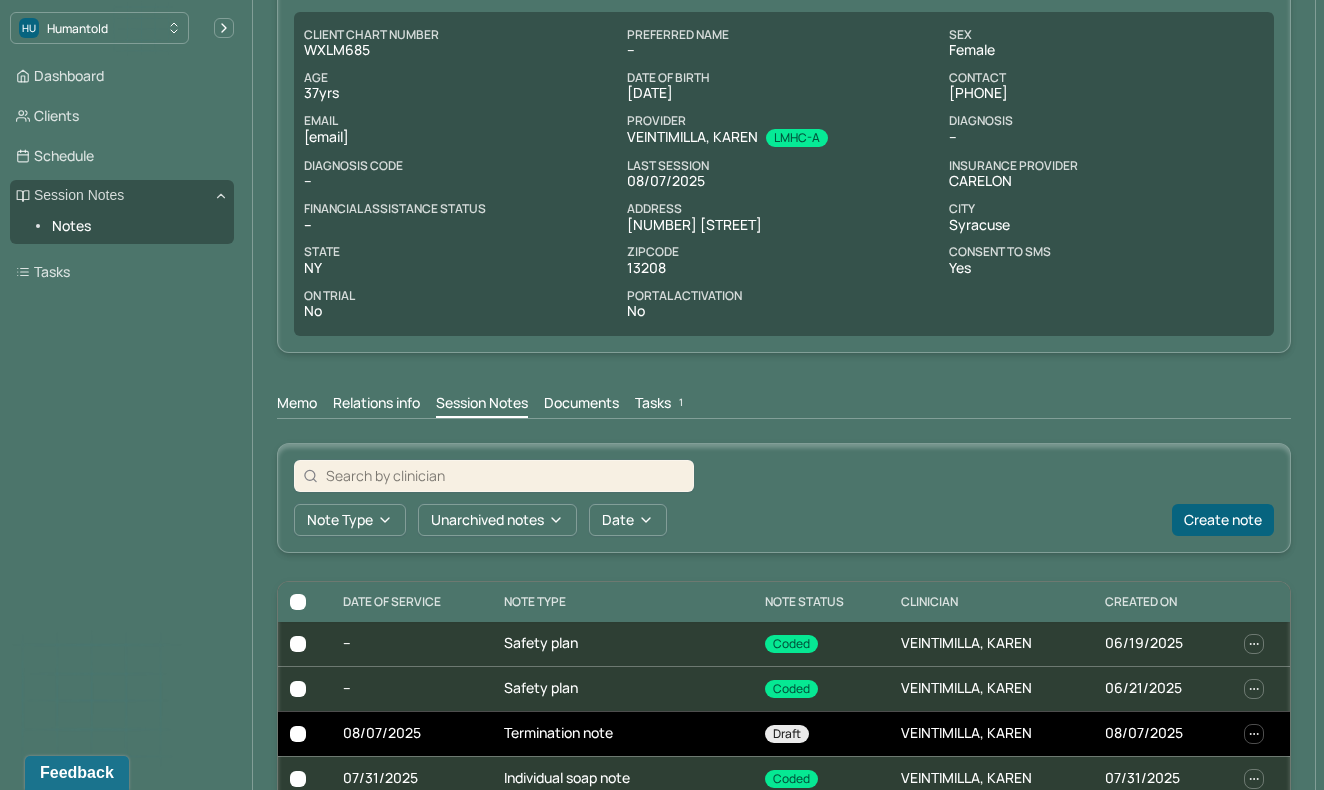 click on "Termination note" at bounding box center [622, 733] 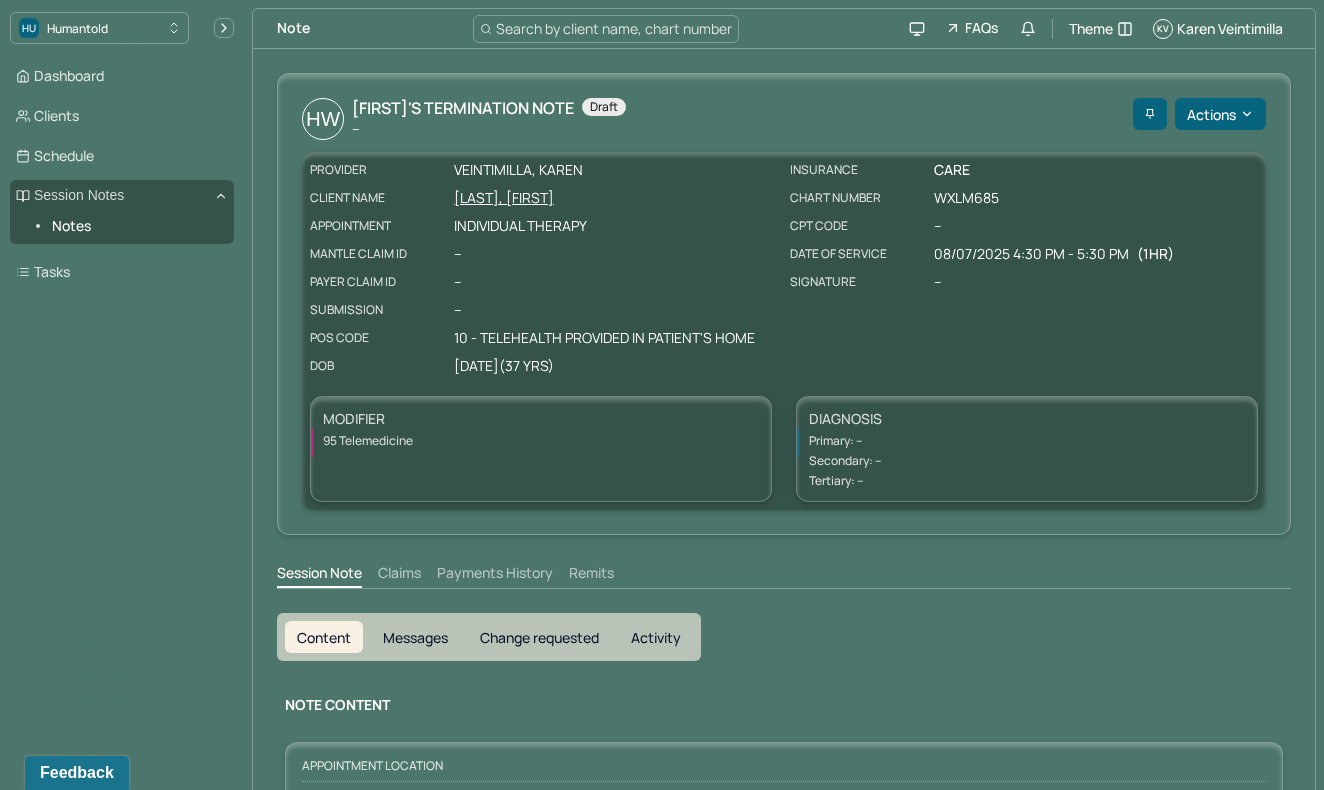 scroll, scrollTop: 0, scrollLeft: 0, axis: both 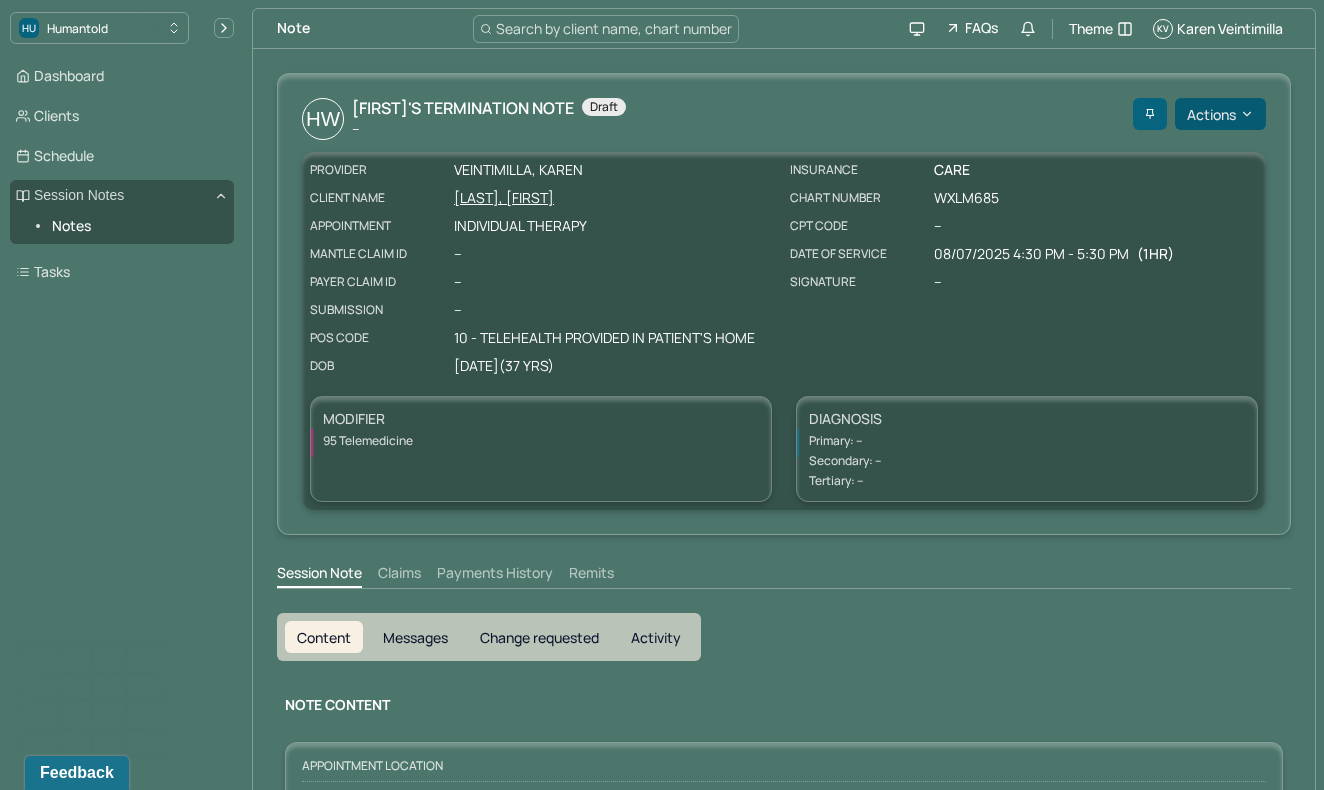 click on "Actions" at bounding box center (1220, 114) 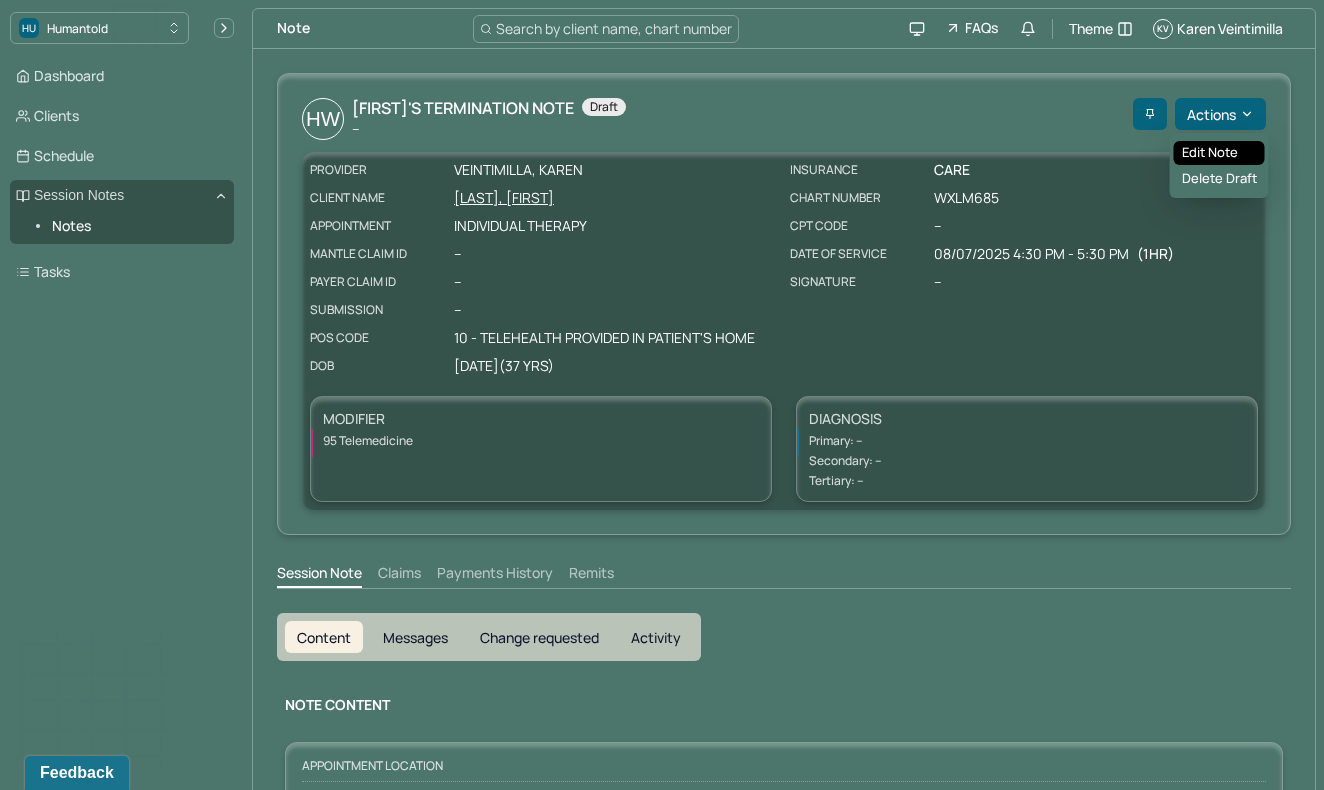 click on "Edit note" at bounding box center [1219, 153] 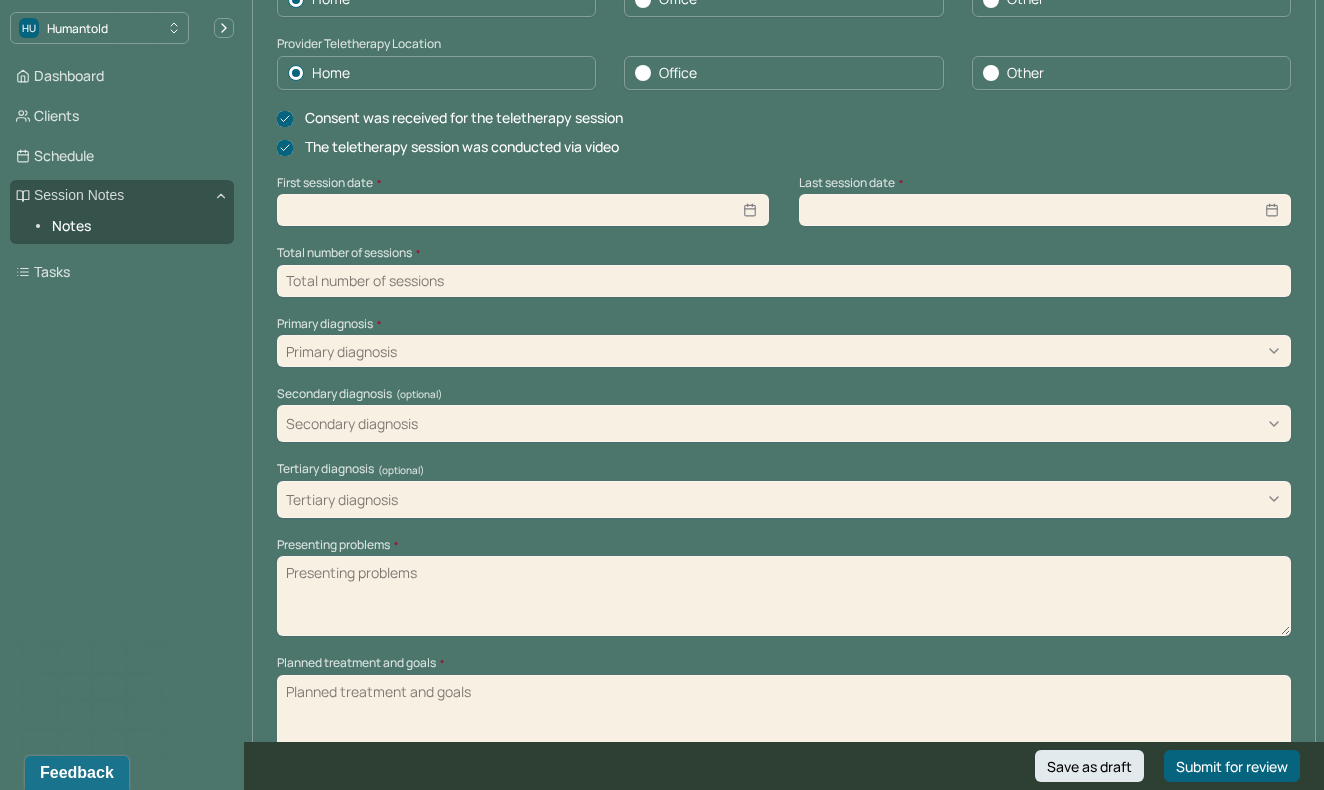 scroll, scrollTop: 496, scrollLeft: 0, axis: vertical 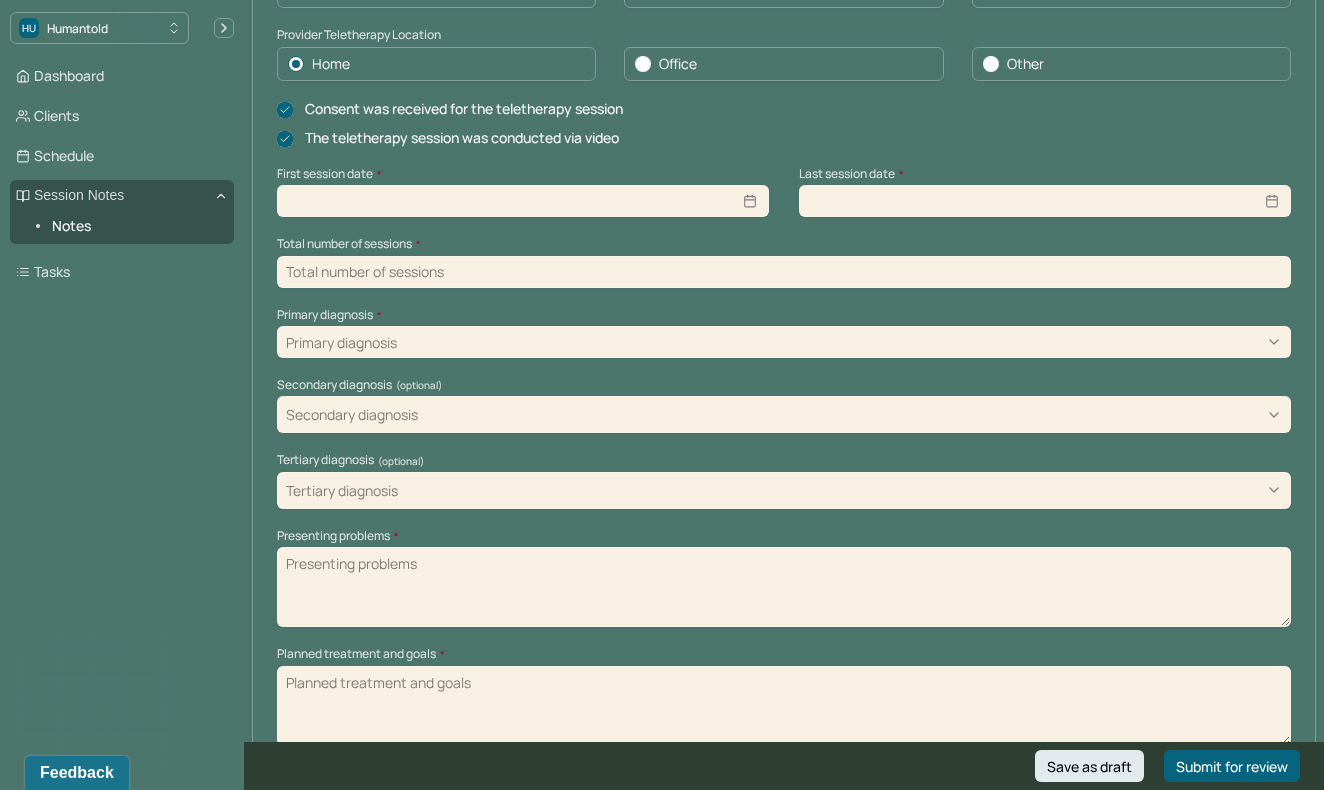 click at bounding box center [523, 201] 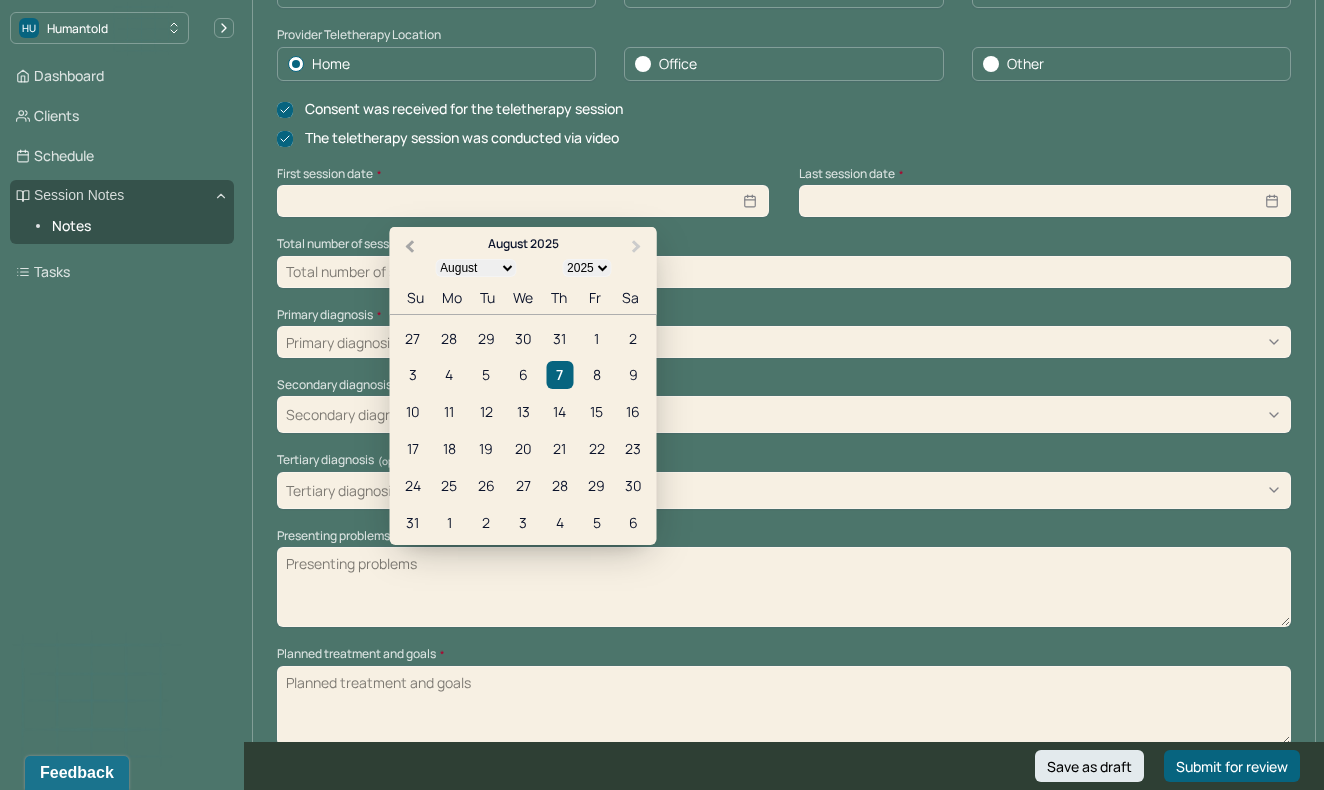 click on "Previous Month" at bounding box center (408, 248) 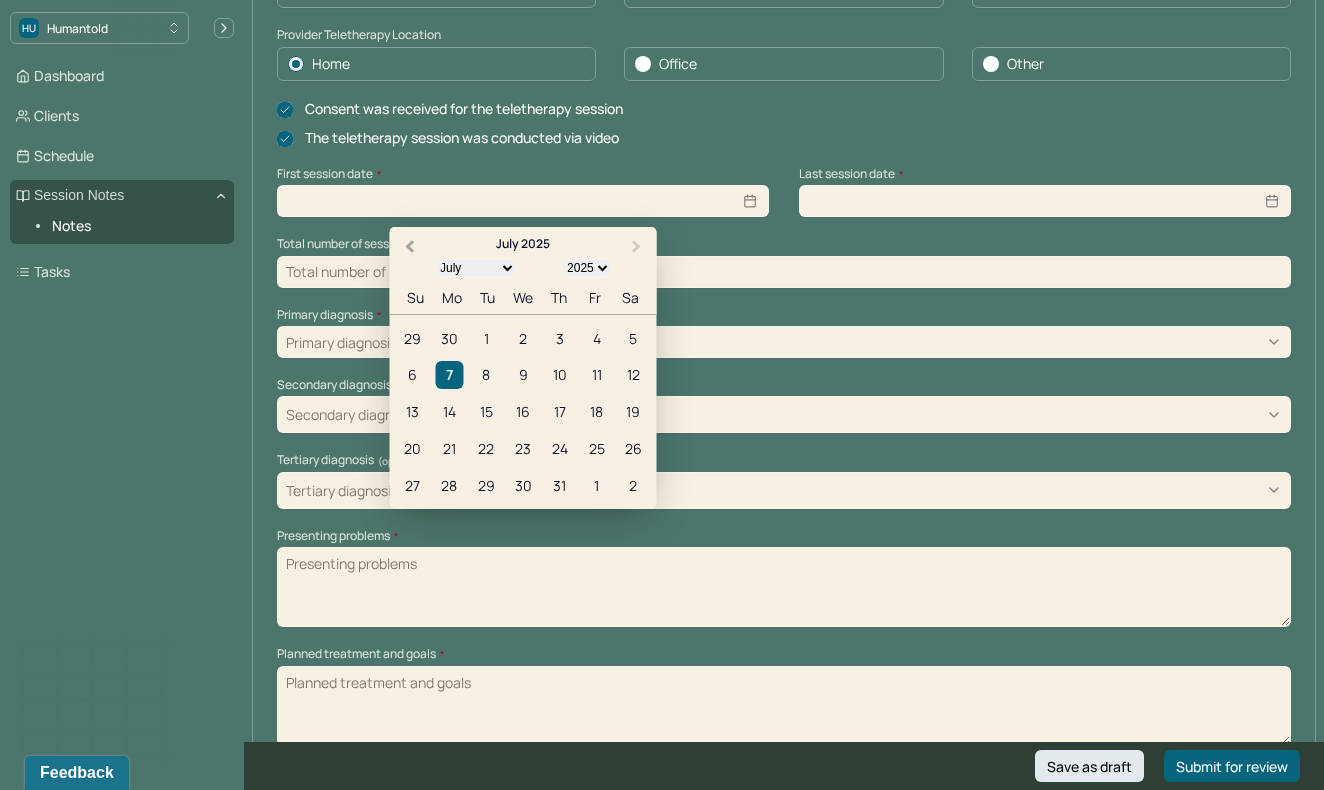 click on "Previous Month" at bounding box center [408, 248] 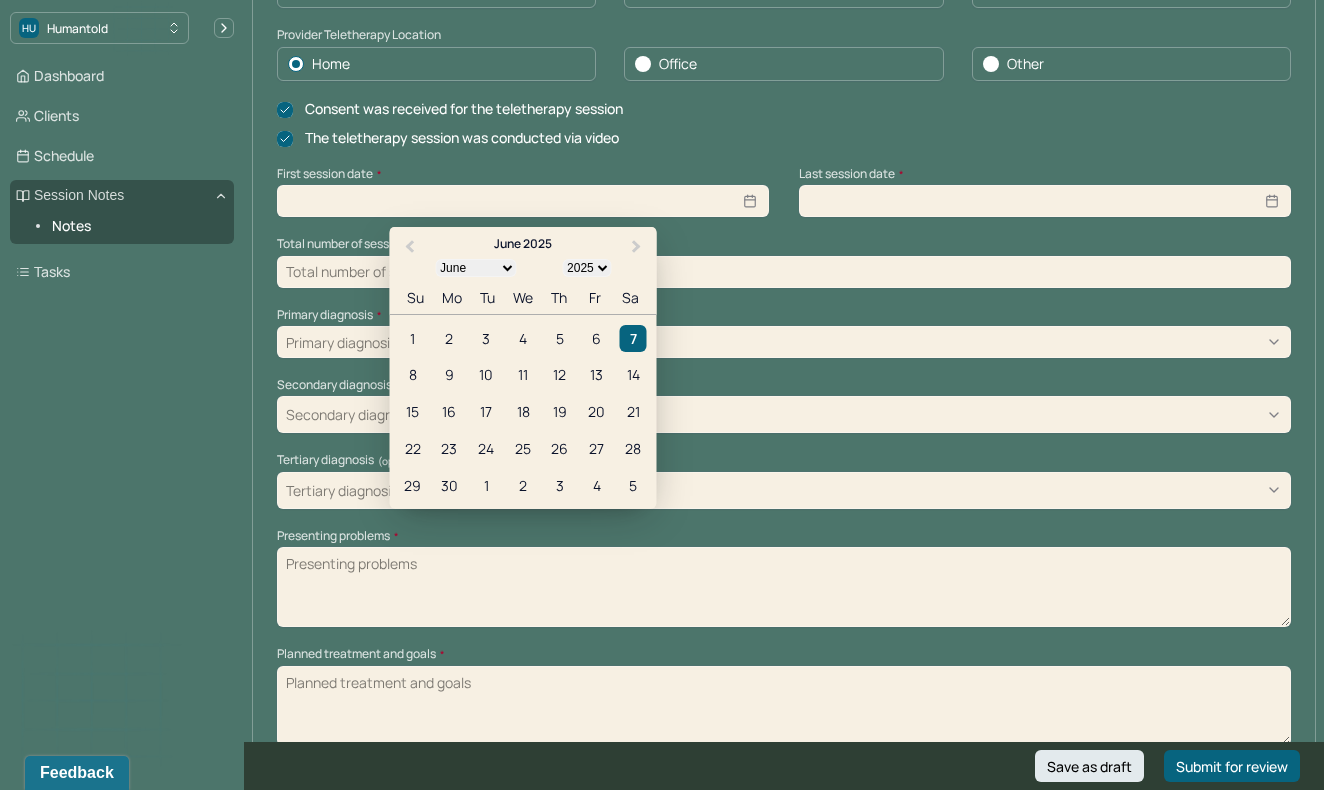 select on "0" 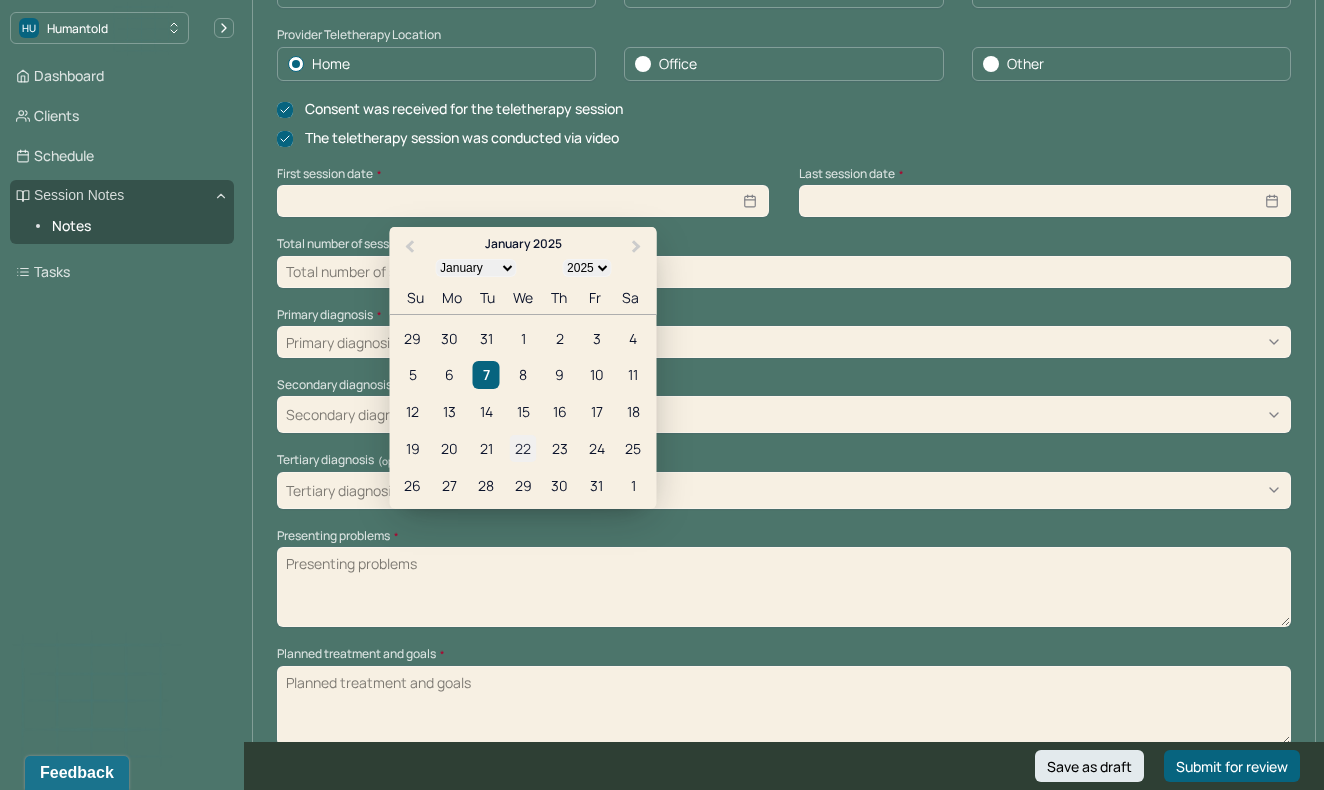 click on "22" at bounding box center (522, 448) 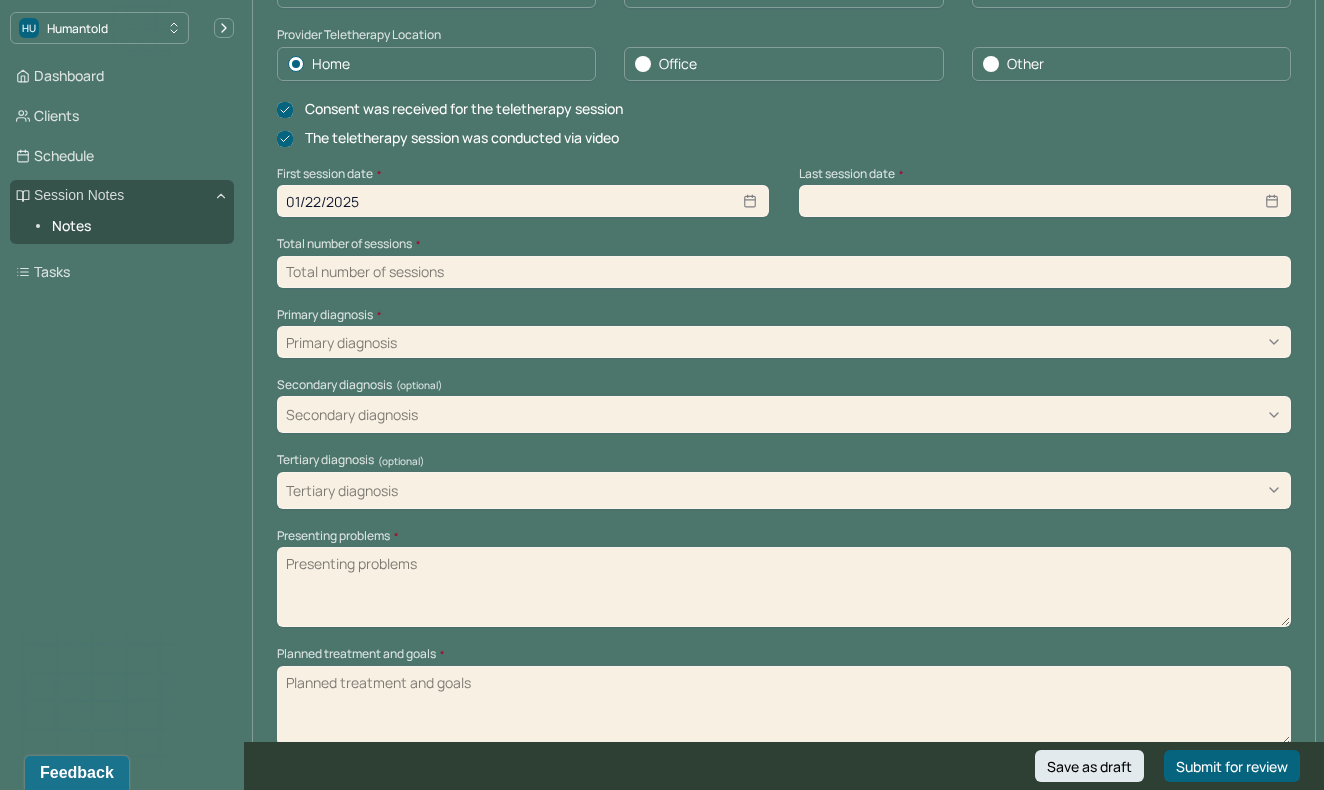 select on "7" 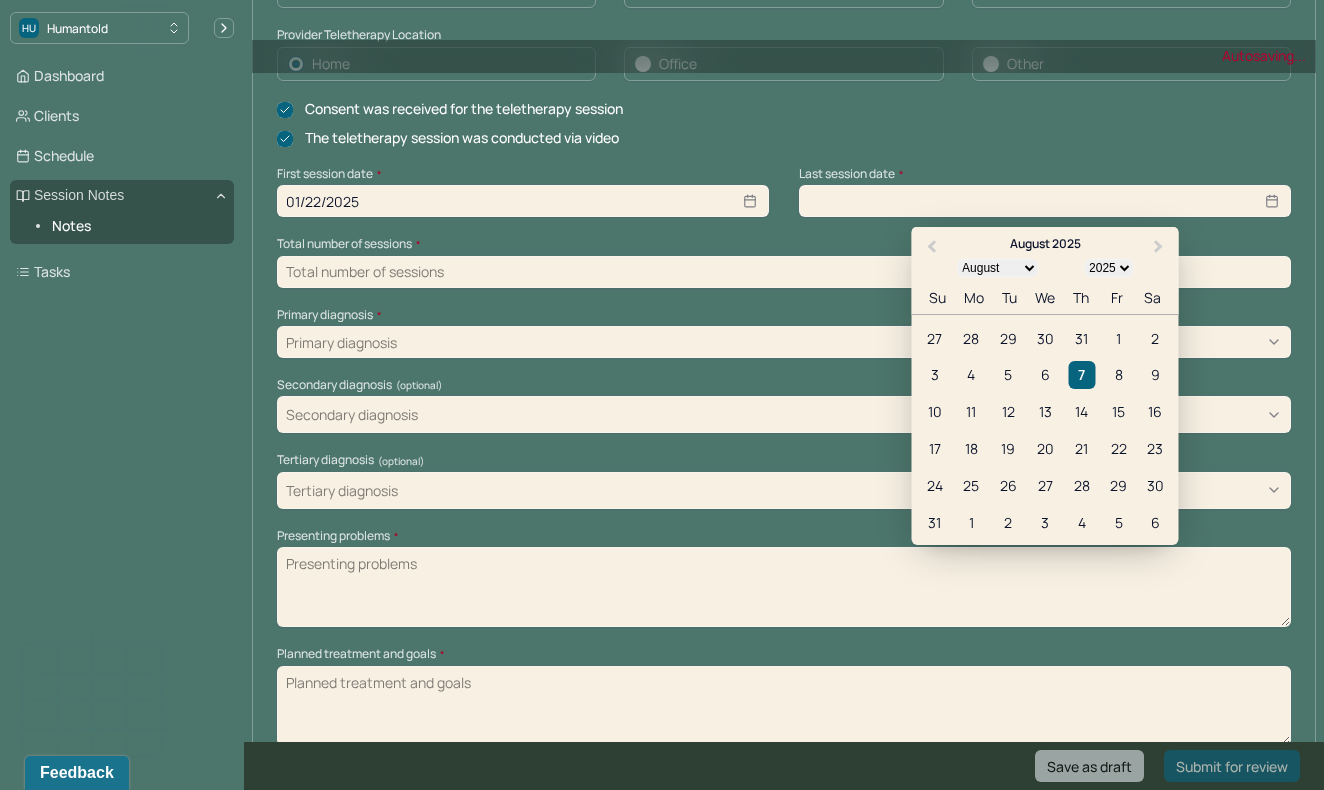 click at bounding box center [1045, 201] 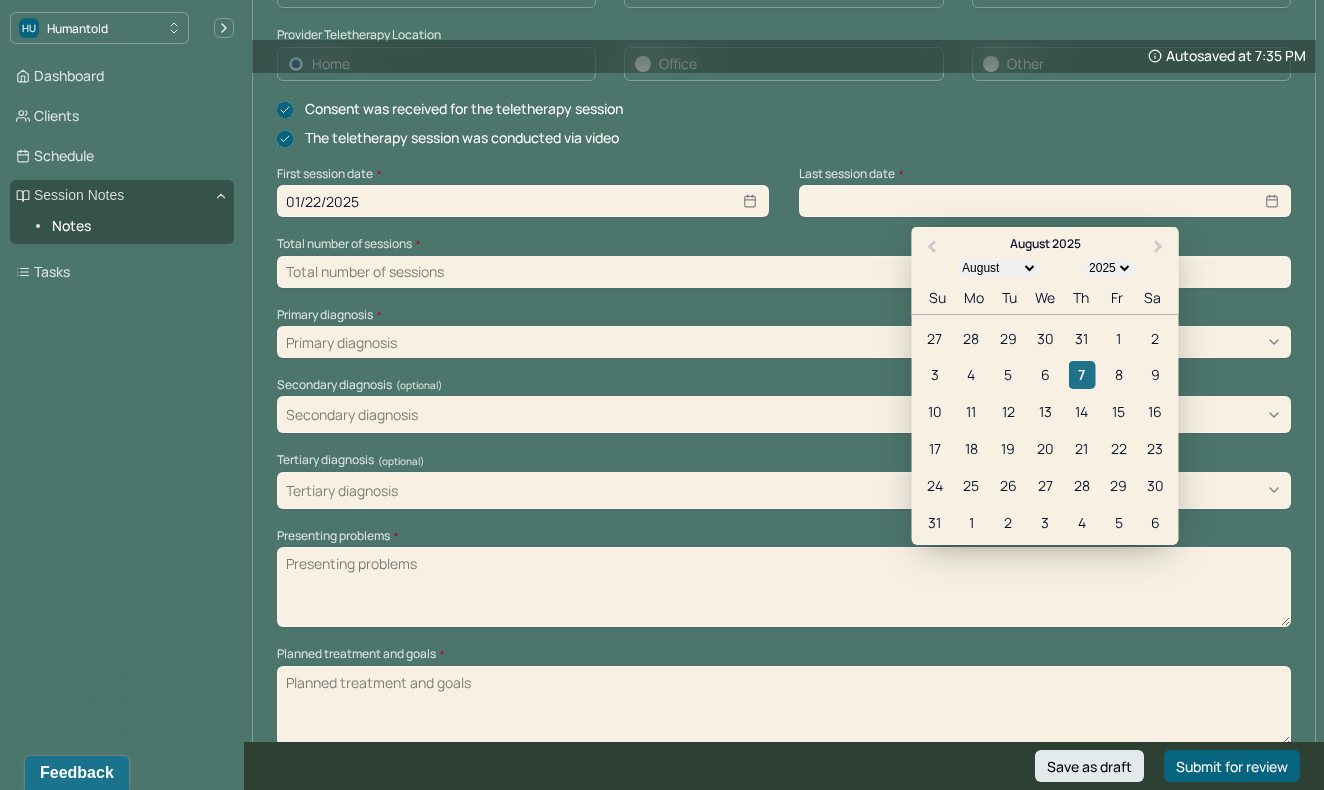 click on "7" at bounding box center [1081, 375] 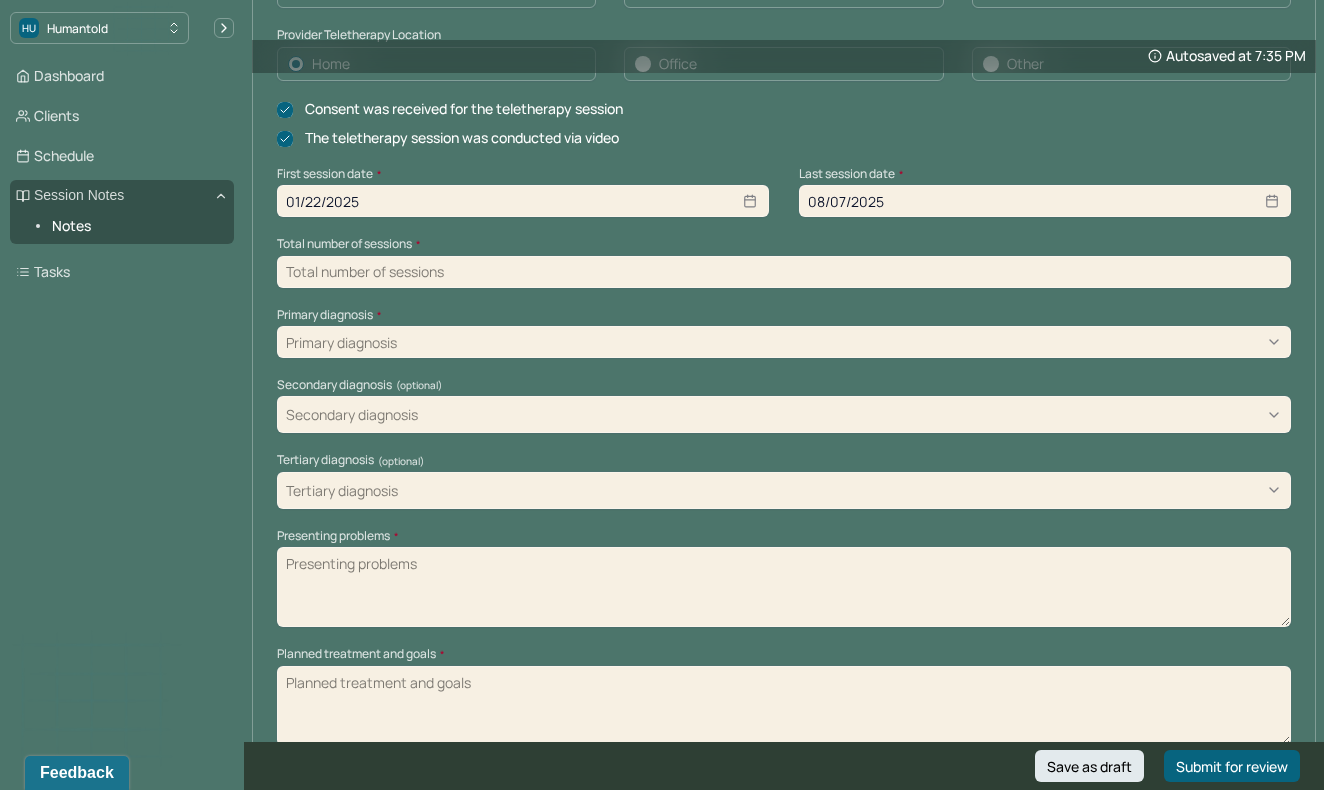 click at bounding box center [784, 272] 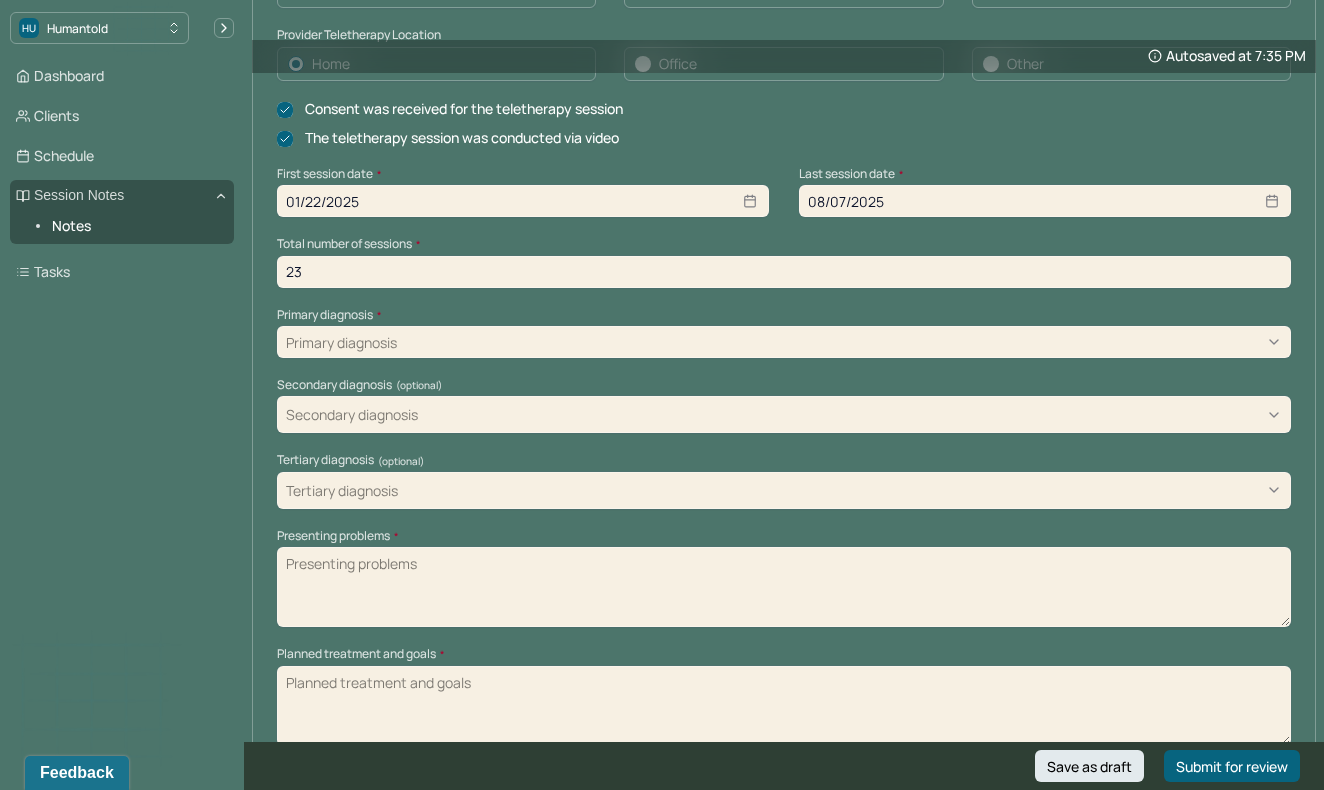 type on "2" 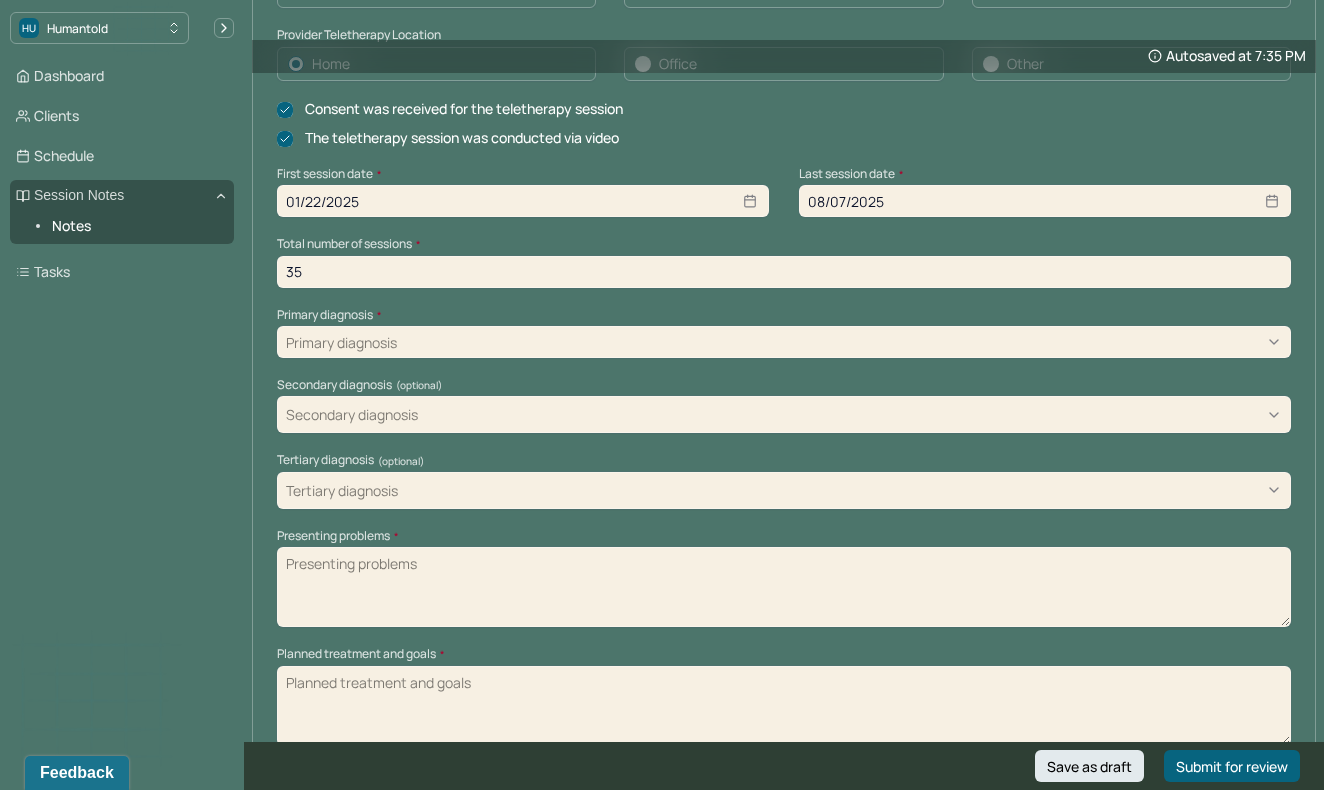 type on "35" 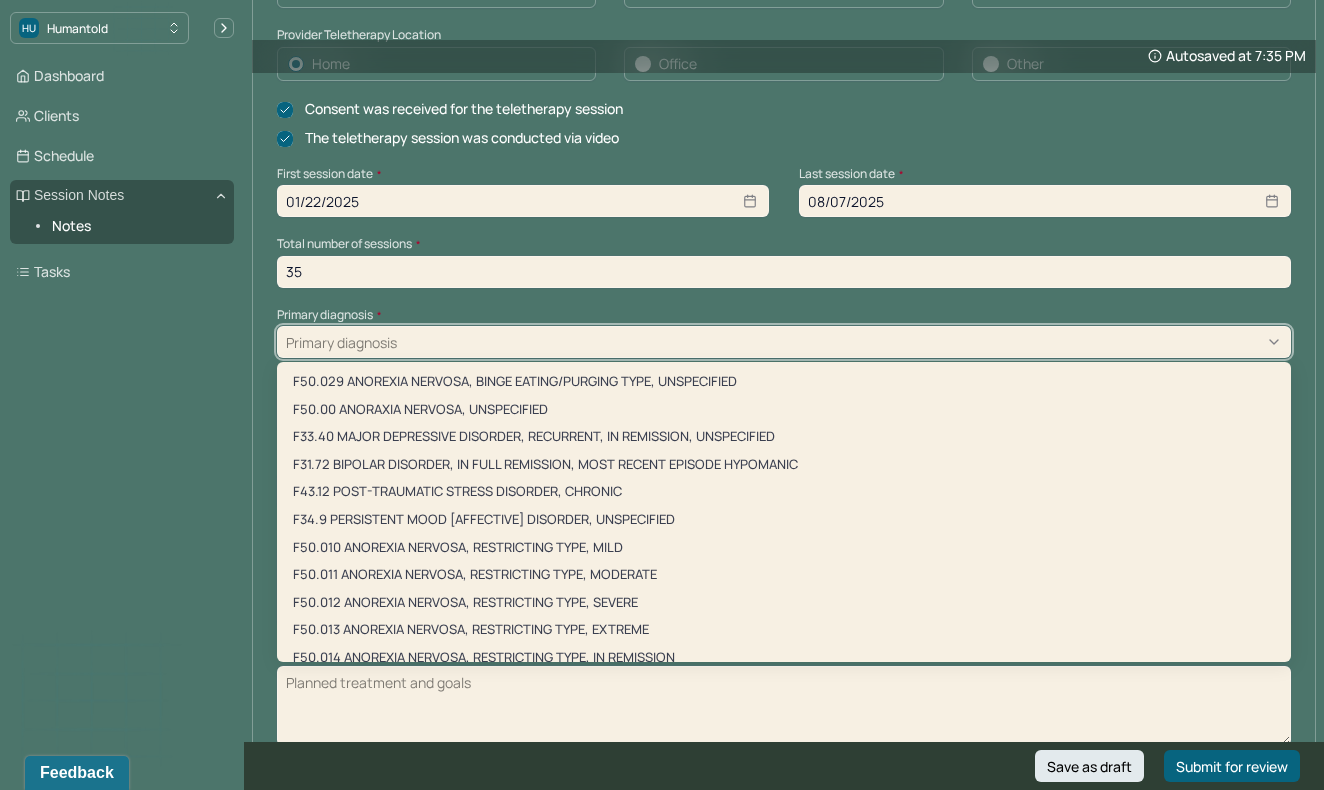 click at bounding box center [841, 342] 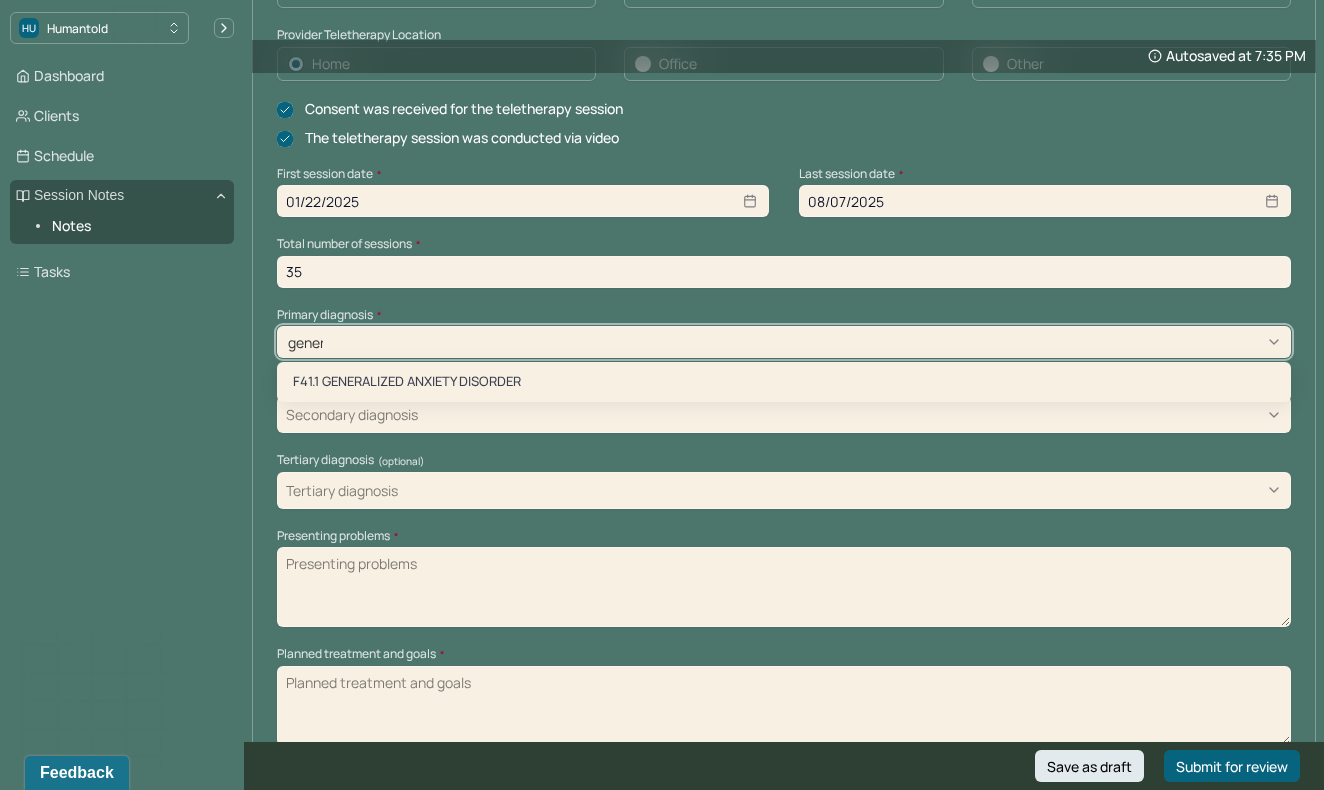 type on "genera" 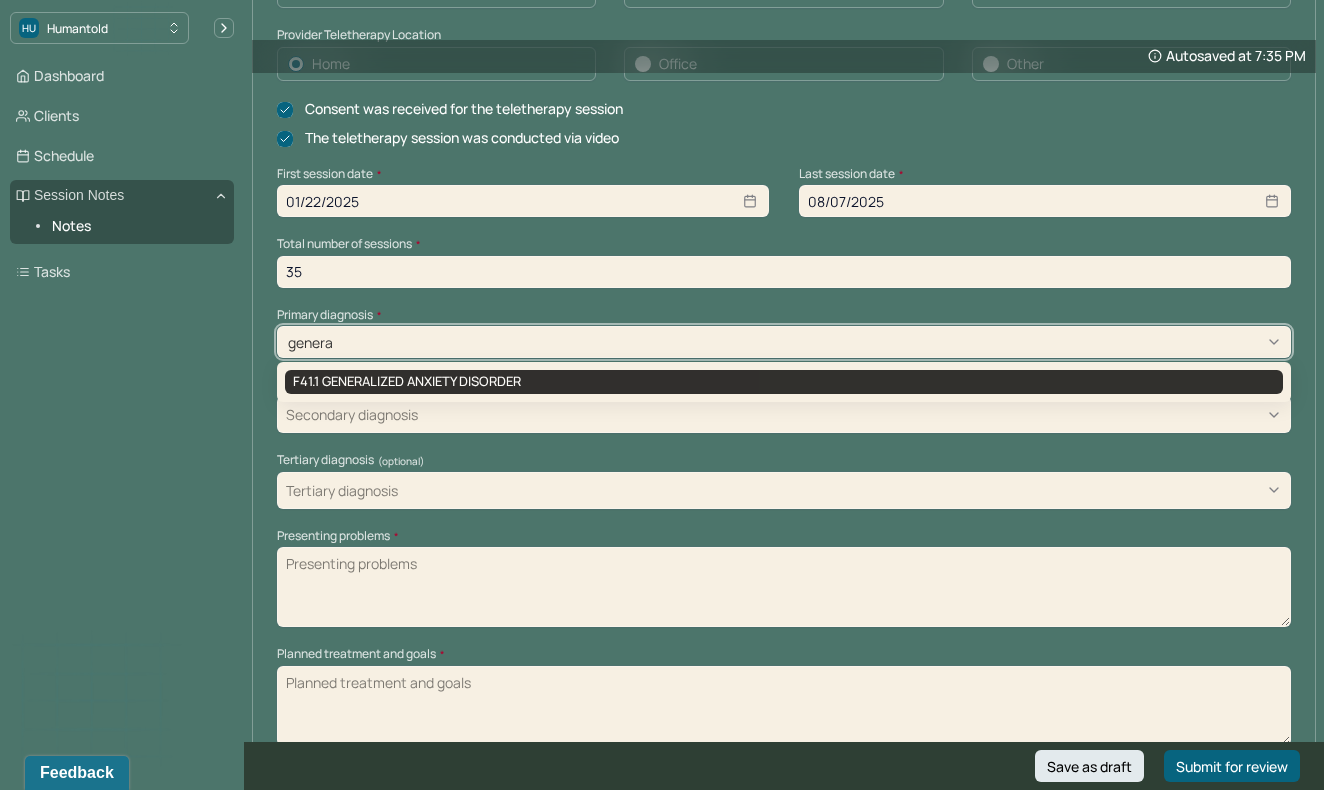 click on "F41.1 GENERALIZED ANXIETY DISORDER" at bounding box center (784, 382) 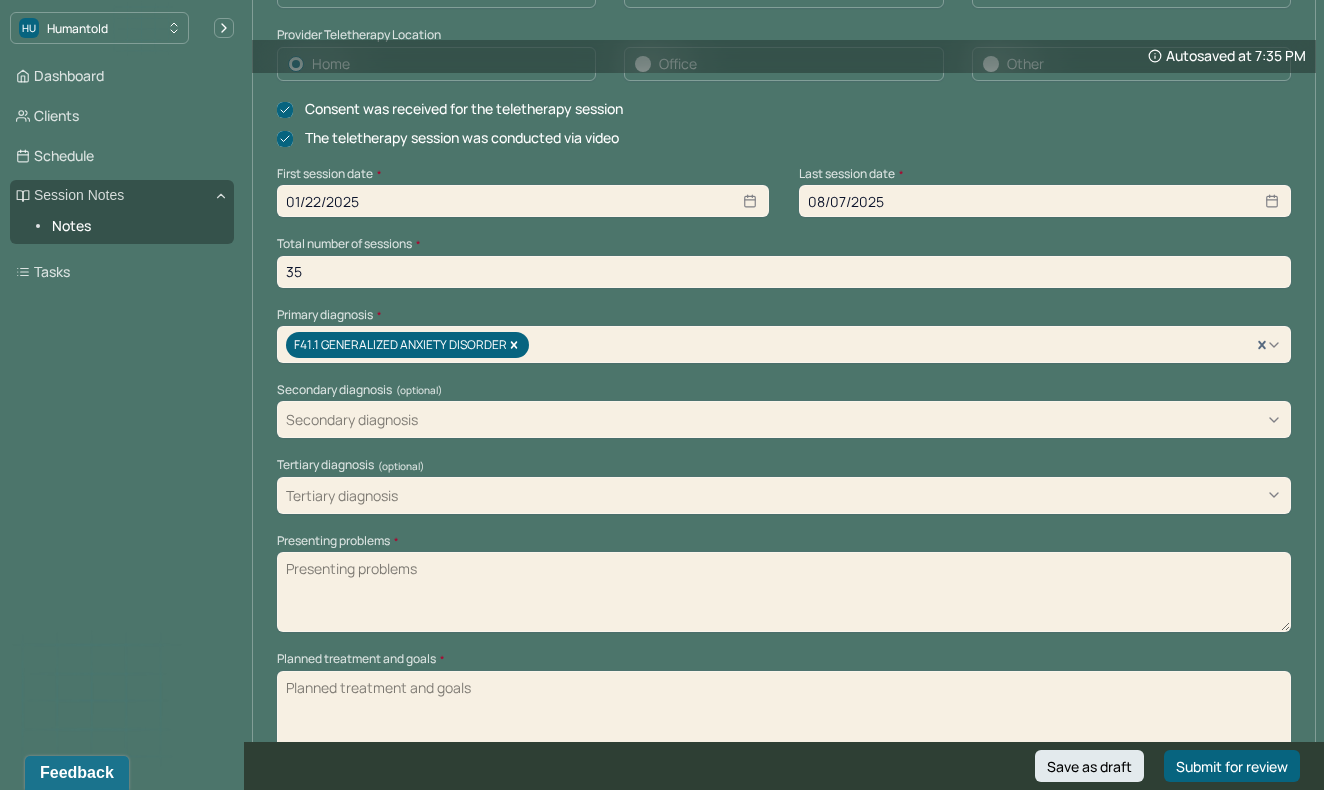 click on "Presenting problems *" at bounding box center (784, 592) 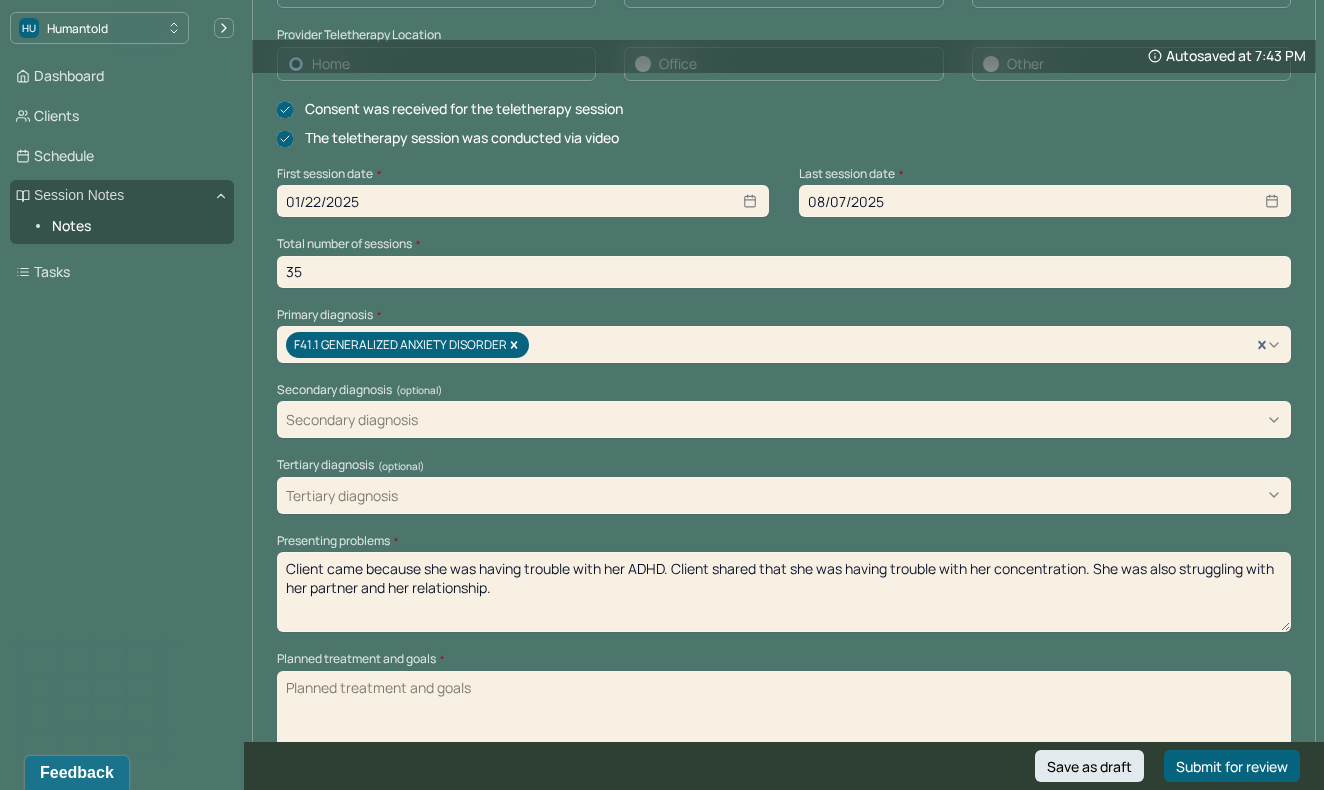 type on "Client came because she was having trouble with her ADHD. Client shared that she was having trouble with her concentration. She was also struggling with her partner and her relationship." 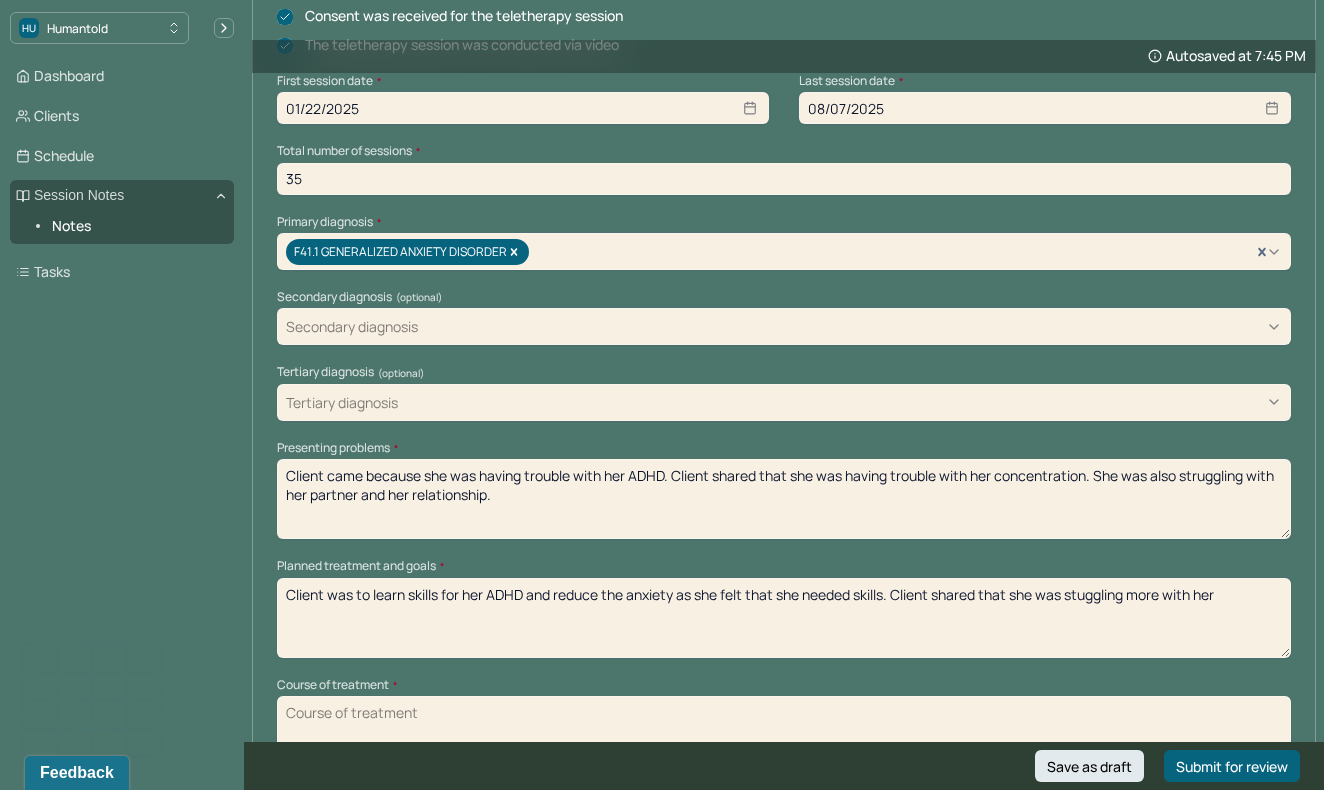 scroll, scrollTop: 597, scrollLeft: 0, axis: vertical 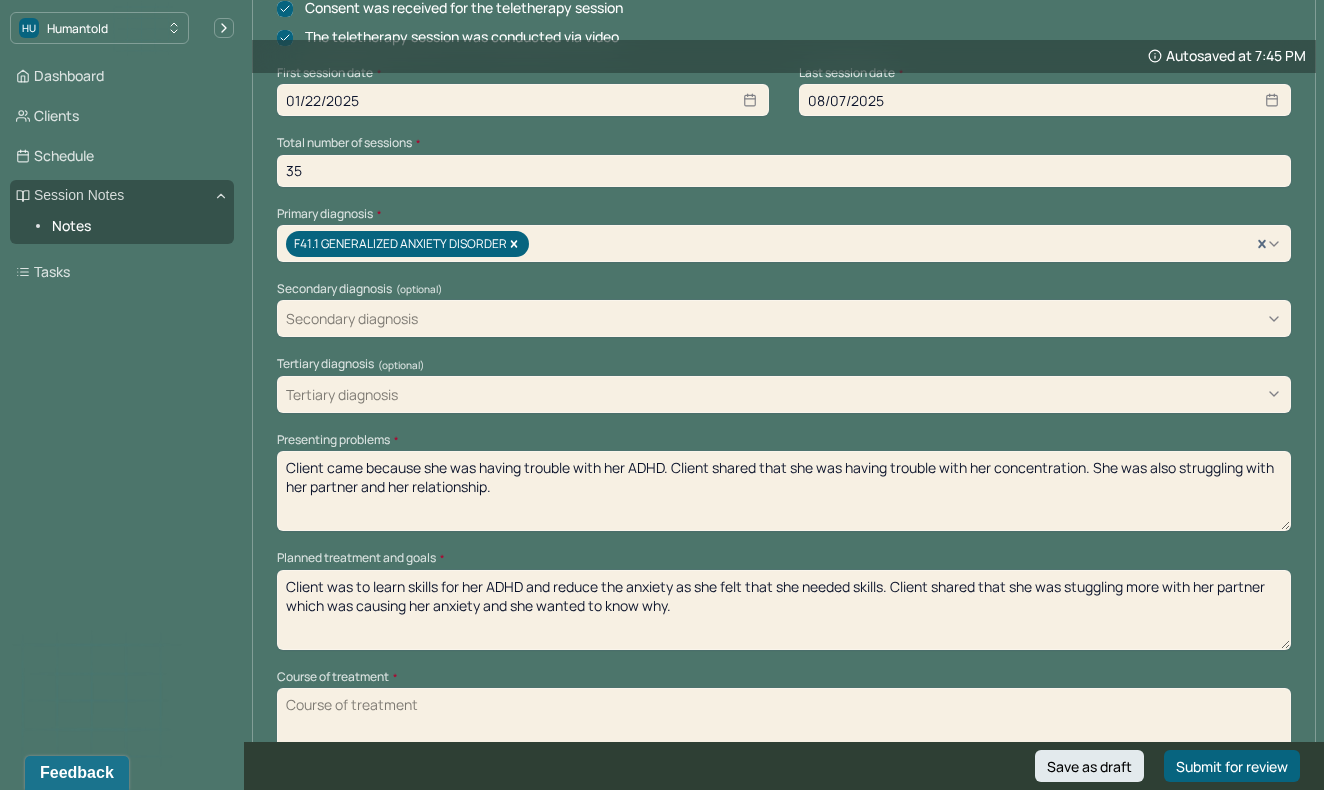 type on "Client was to learn skills for her ADHD and reduce the anxiety as she felt that she needed skills. Client shared that she was stuggling more with her partner which was causing her anxiety and she wanted to know why." 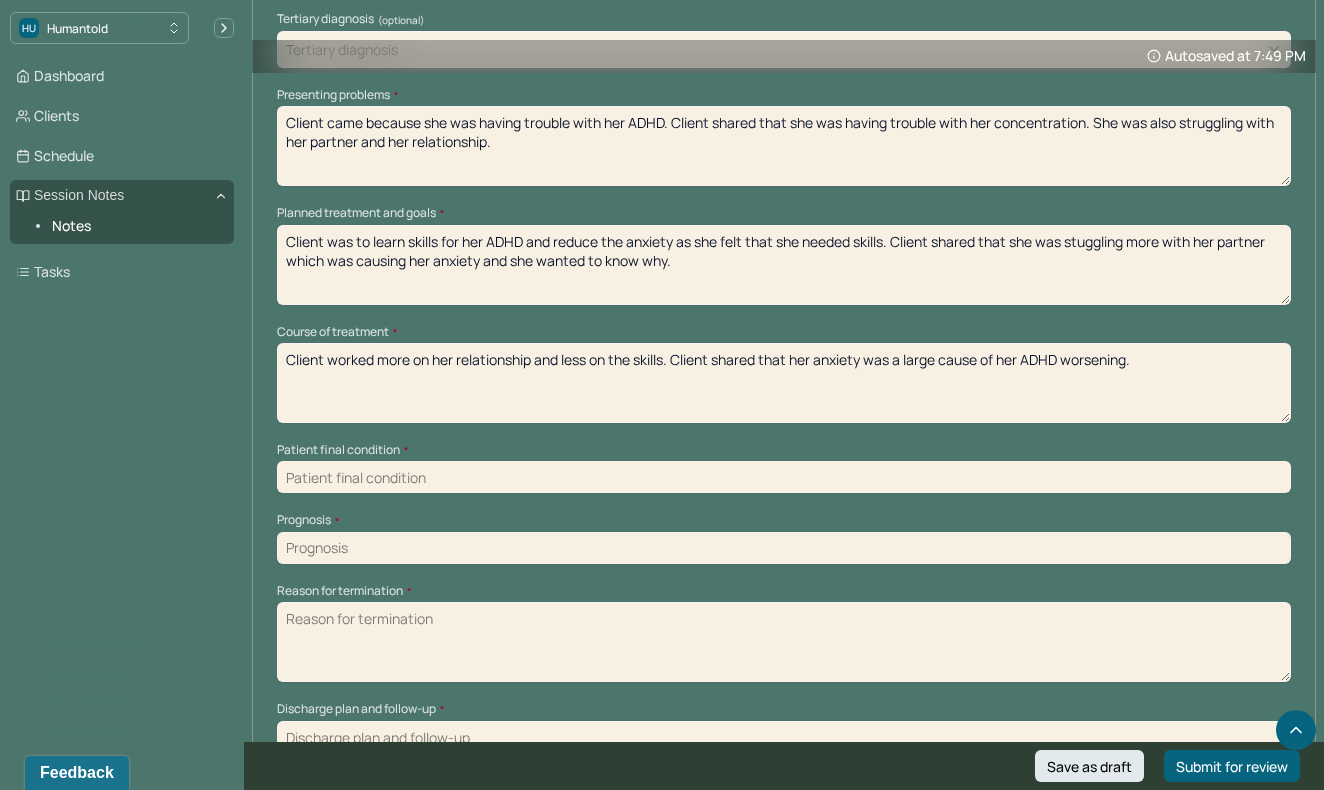 scroll, scrollTop: 963, scrollLeft: 0, axis: vertical 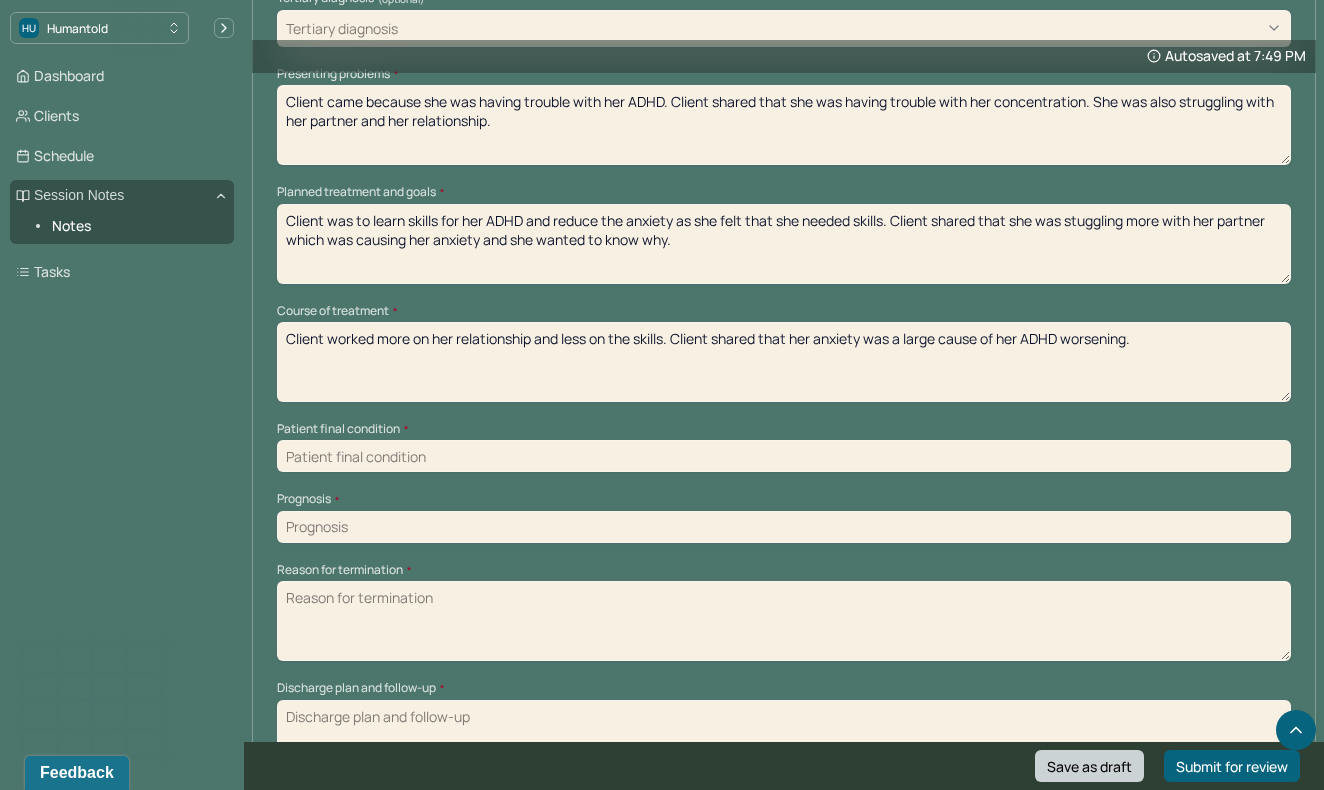 type on "Client worked more on her relationship and less on the skills. Client shared that her anxiety was a large cause of her ADHD worsening." 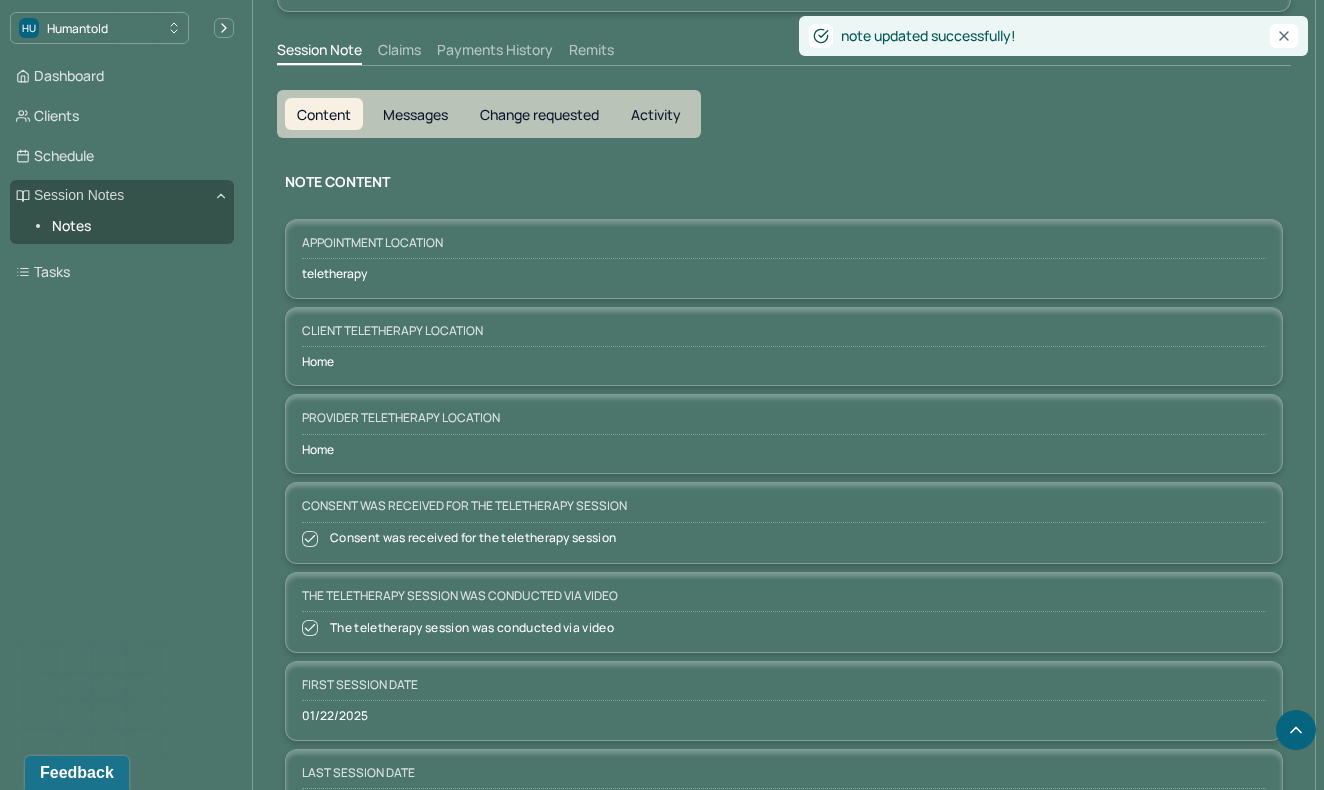 scroll, scrollTop: 0, scrollLeft: 0, axis: both 